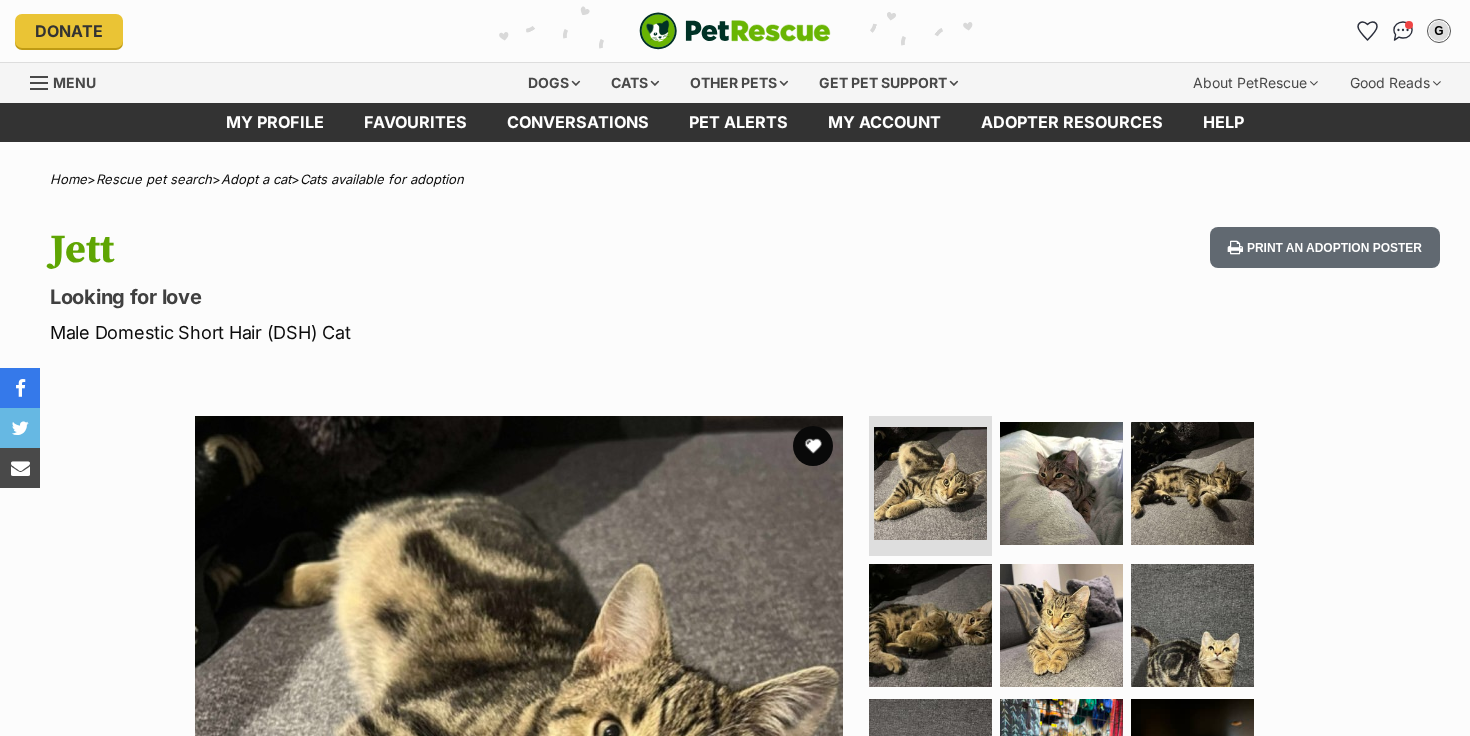scroll, scrollTop: 0, scrollLeft: 0, axis: both 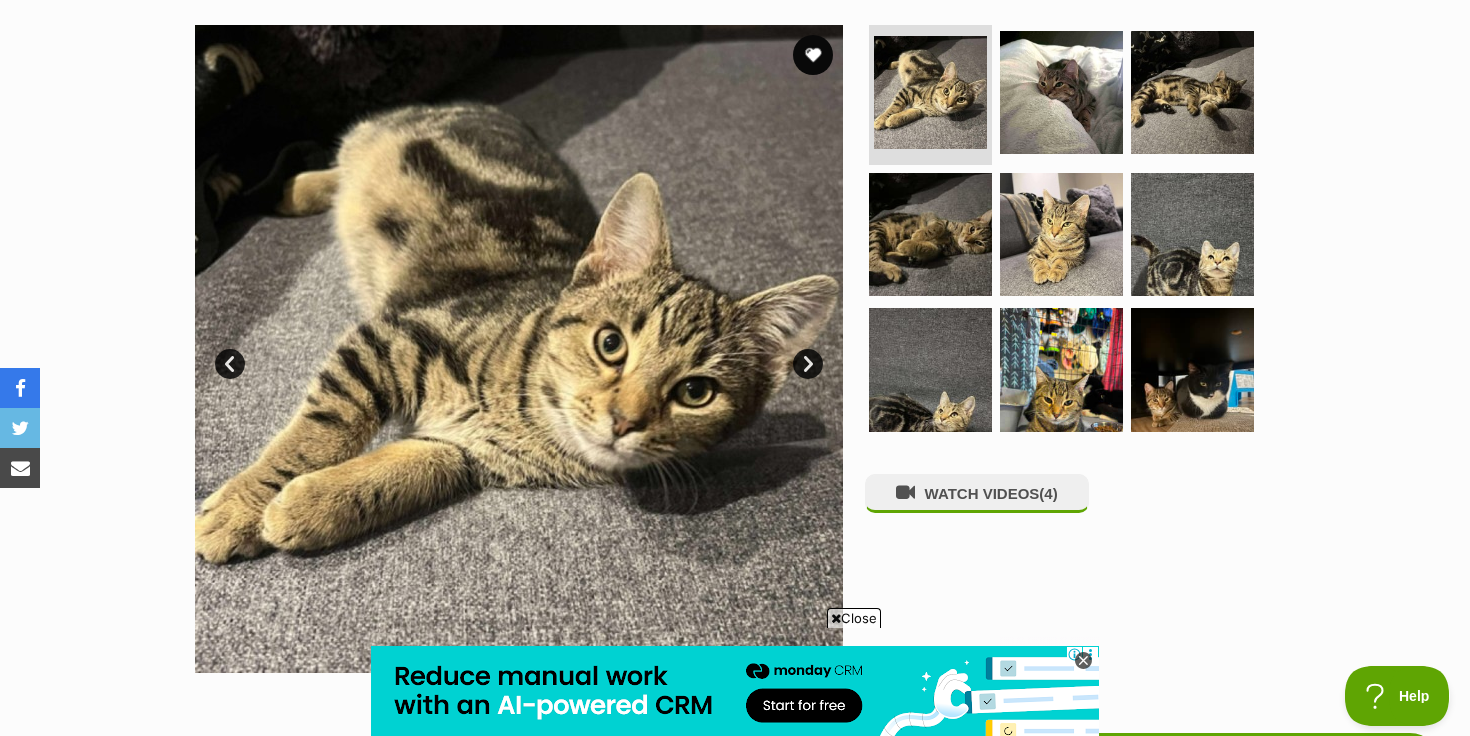 click on "Next" at bounding box center (808, 364) 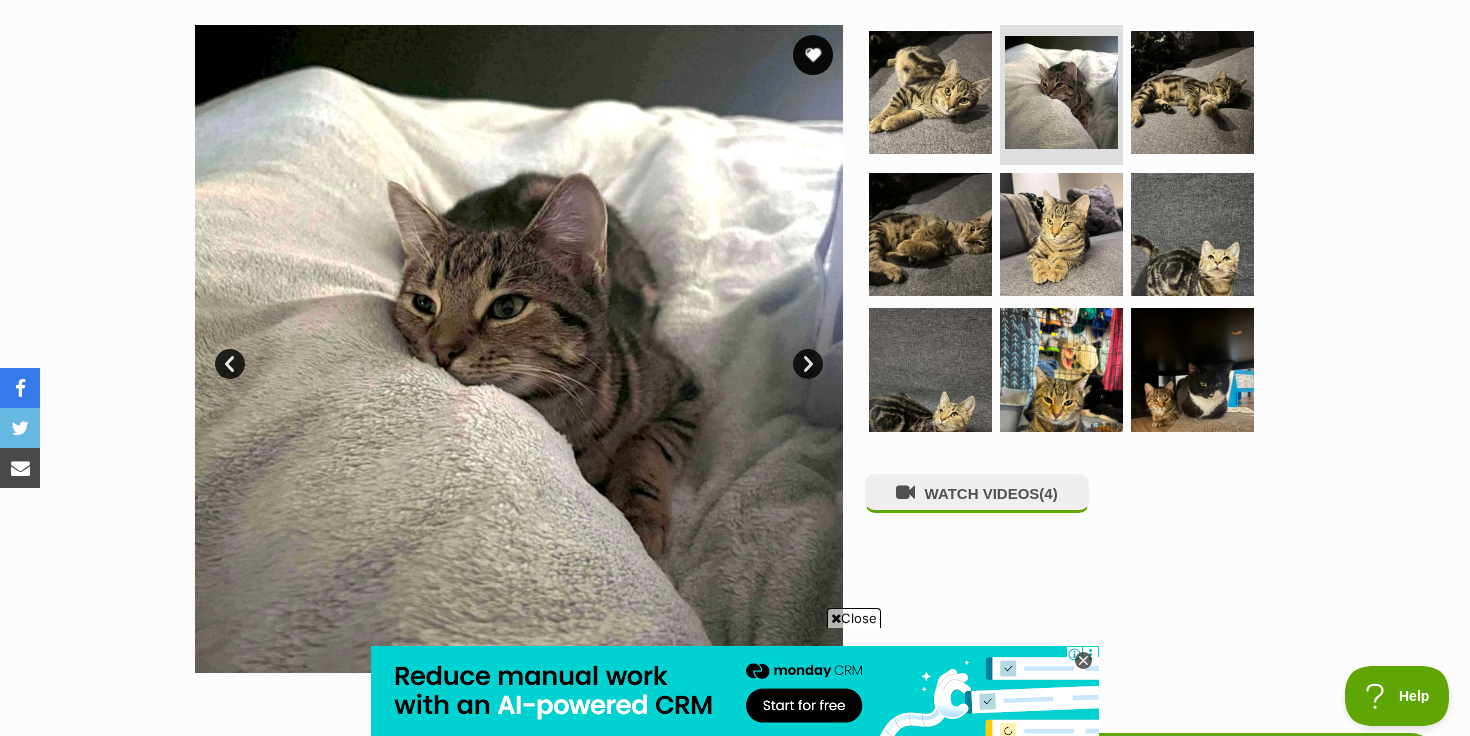 click on "Next" at bounding box center (808, 364) 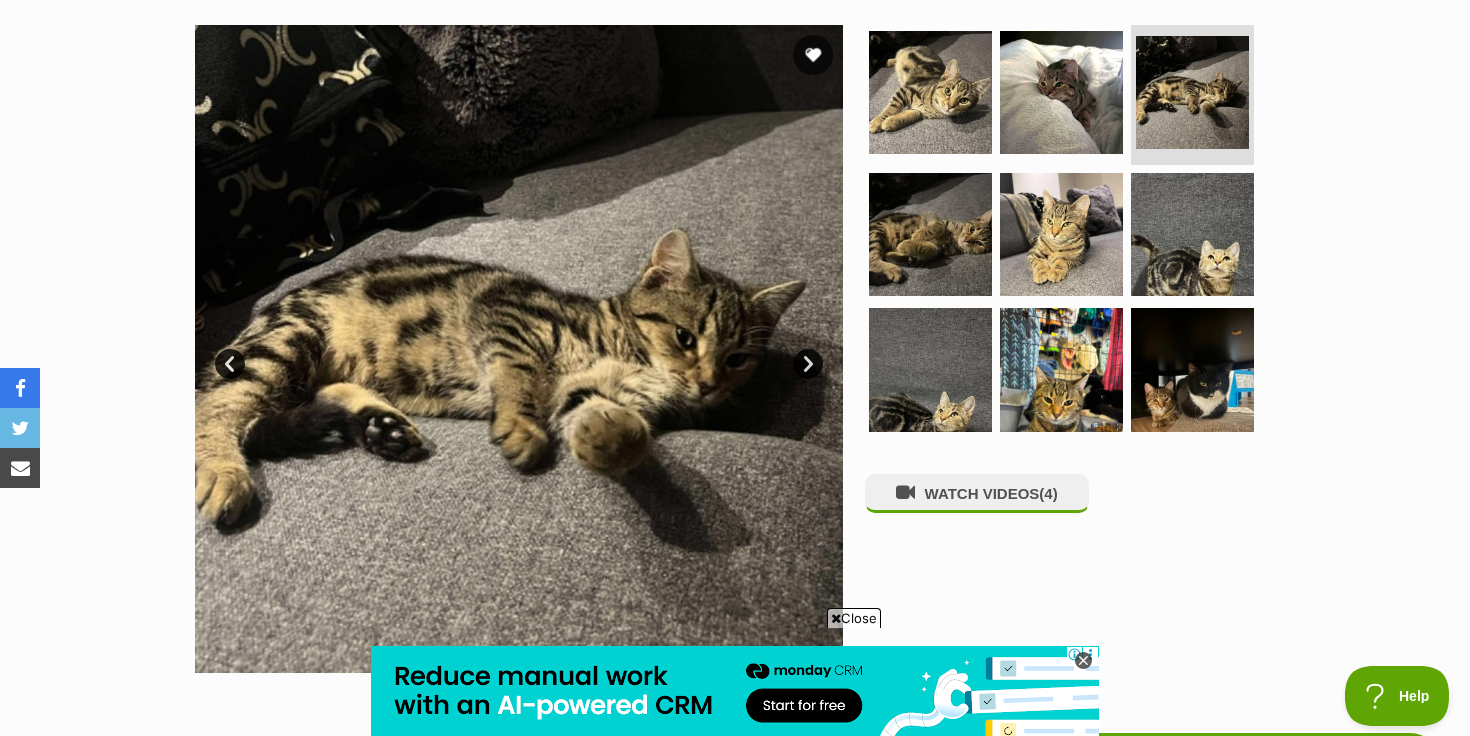click on "Next" at bounding box center (808, 364) 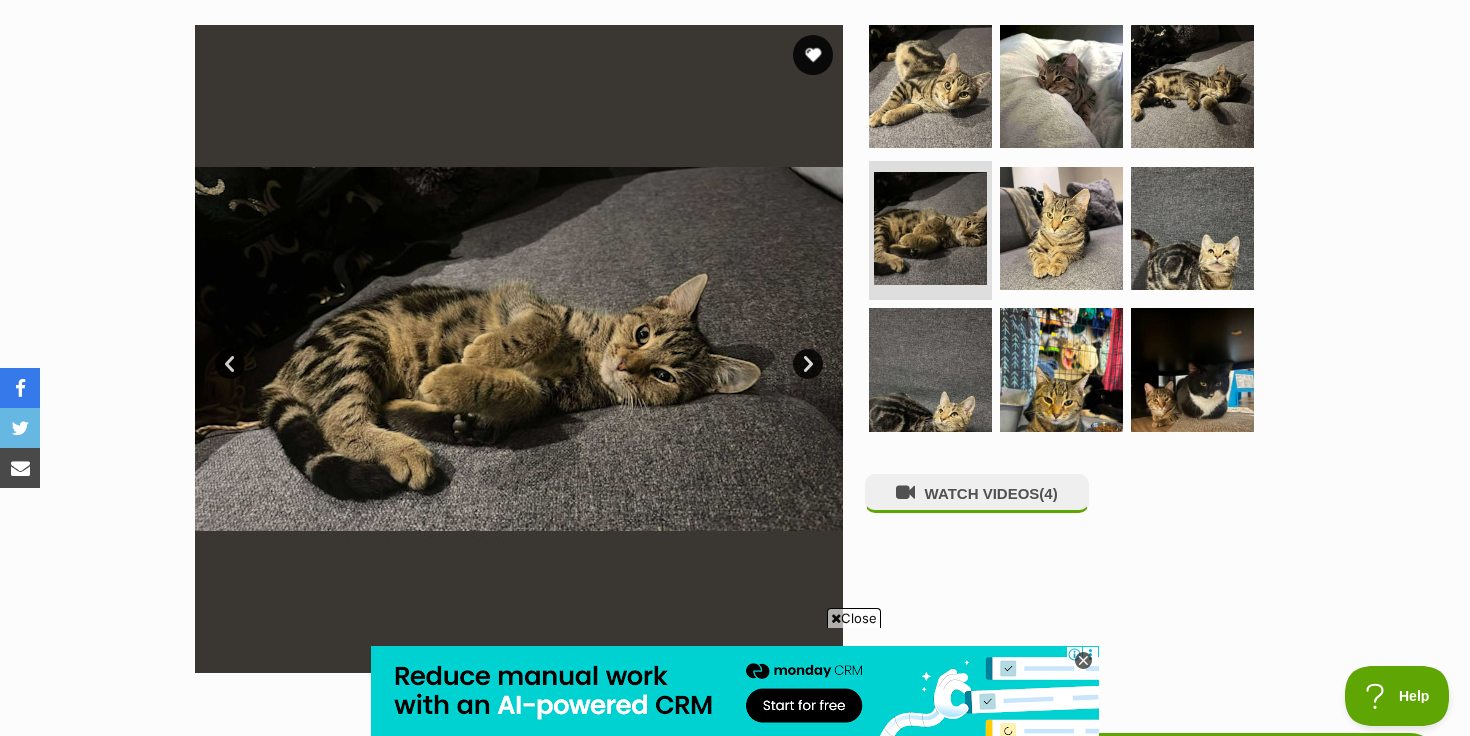 click on "Next" at bounding box center [808, 364] 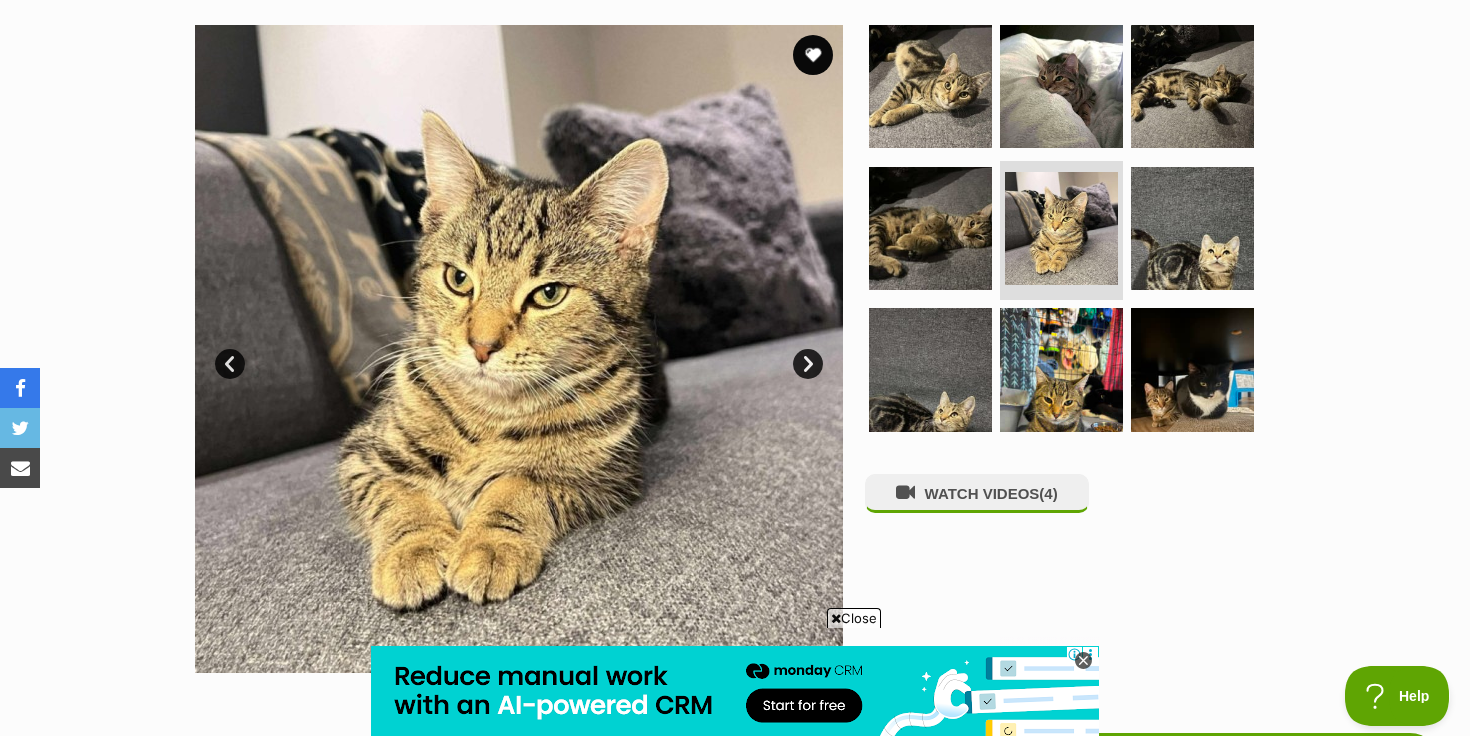 click on "Next" at bounding box center [808, 364] 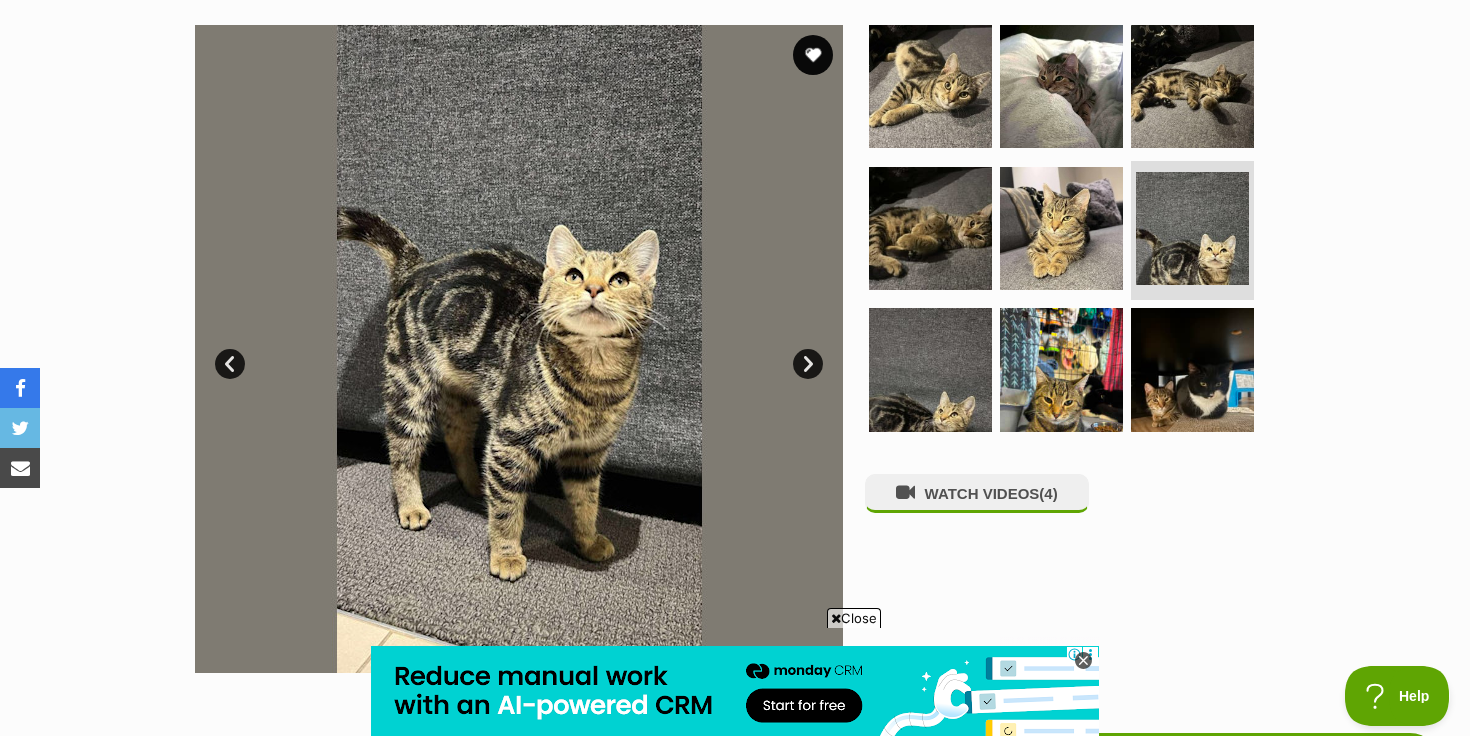 click on "Next" at bounding box center [808, 364] 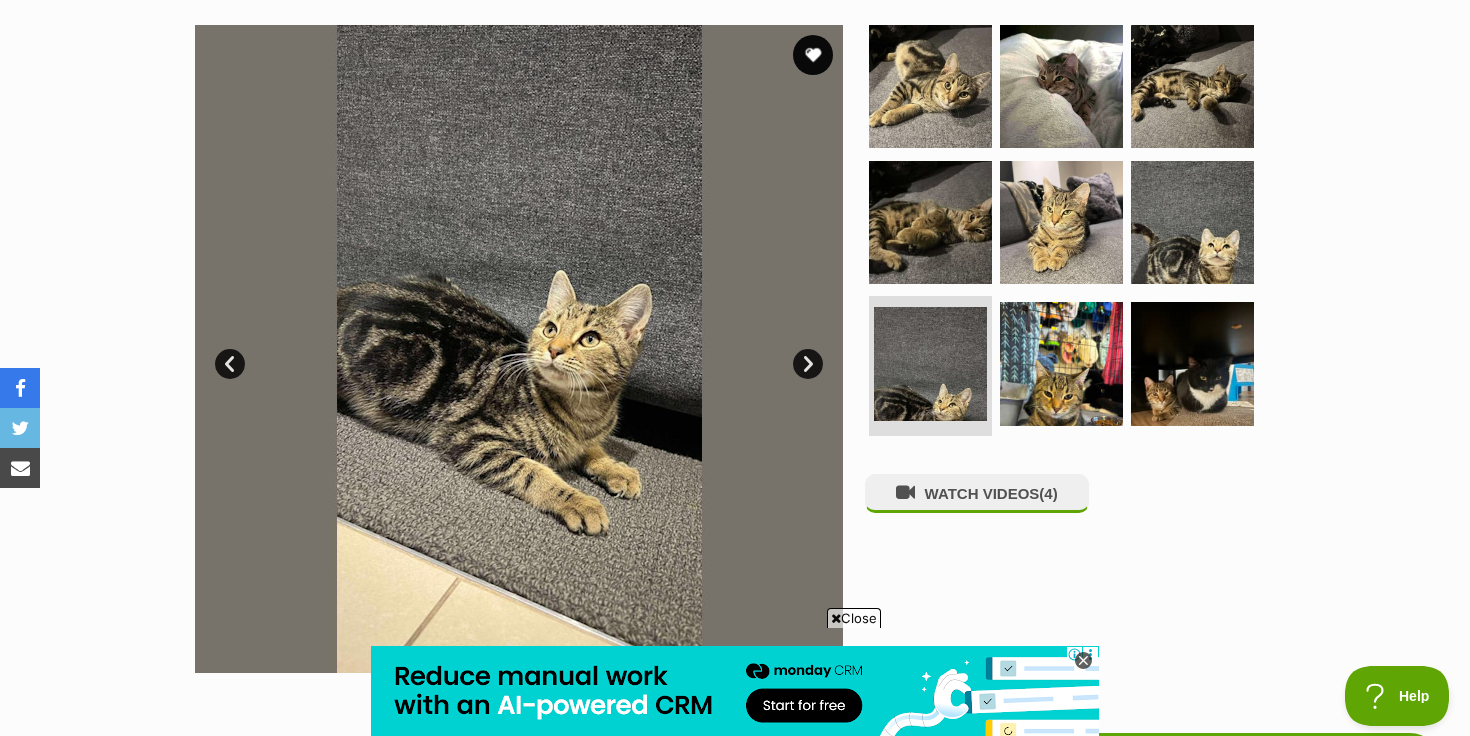 click on "Next" at bounding box center [808, 364] 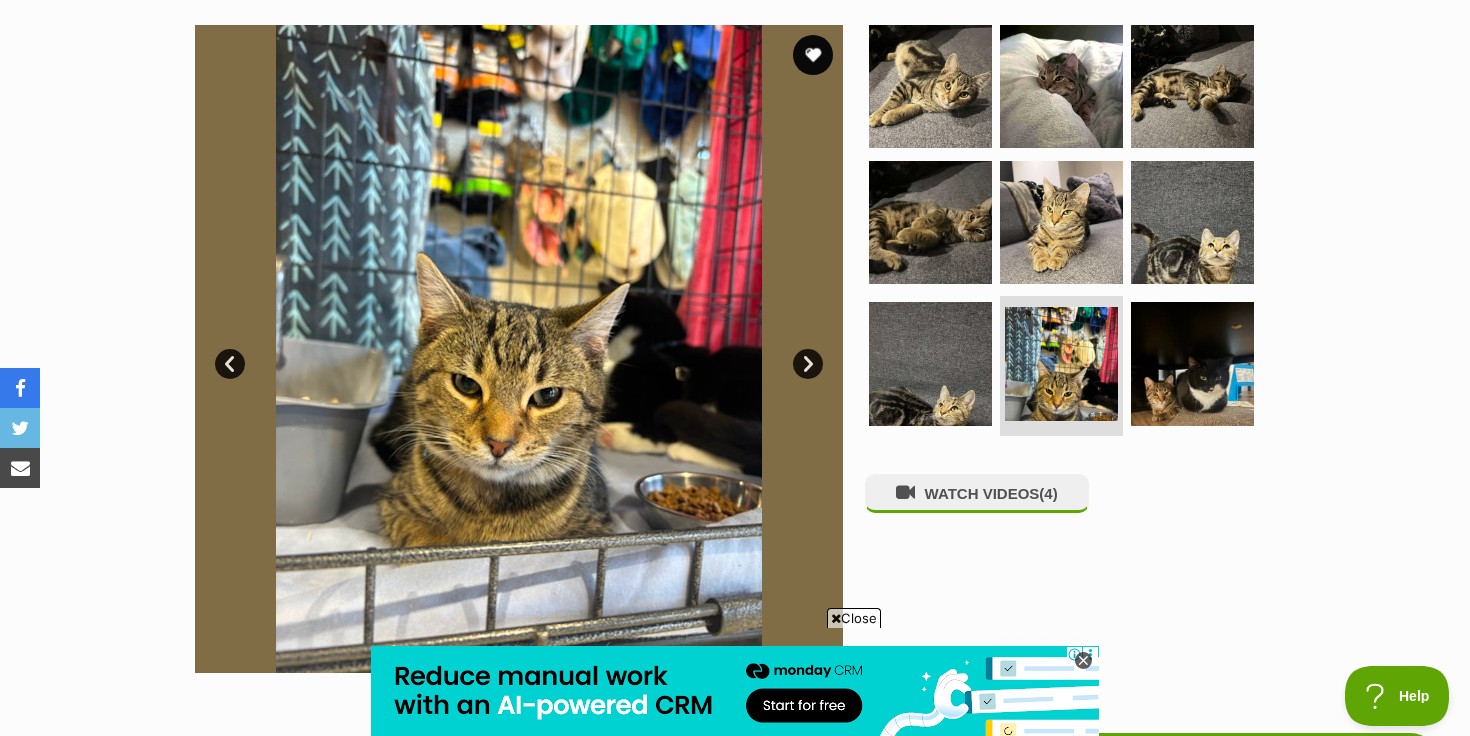click on "Next" at bounding box center (808, 364) 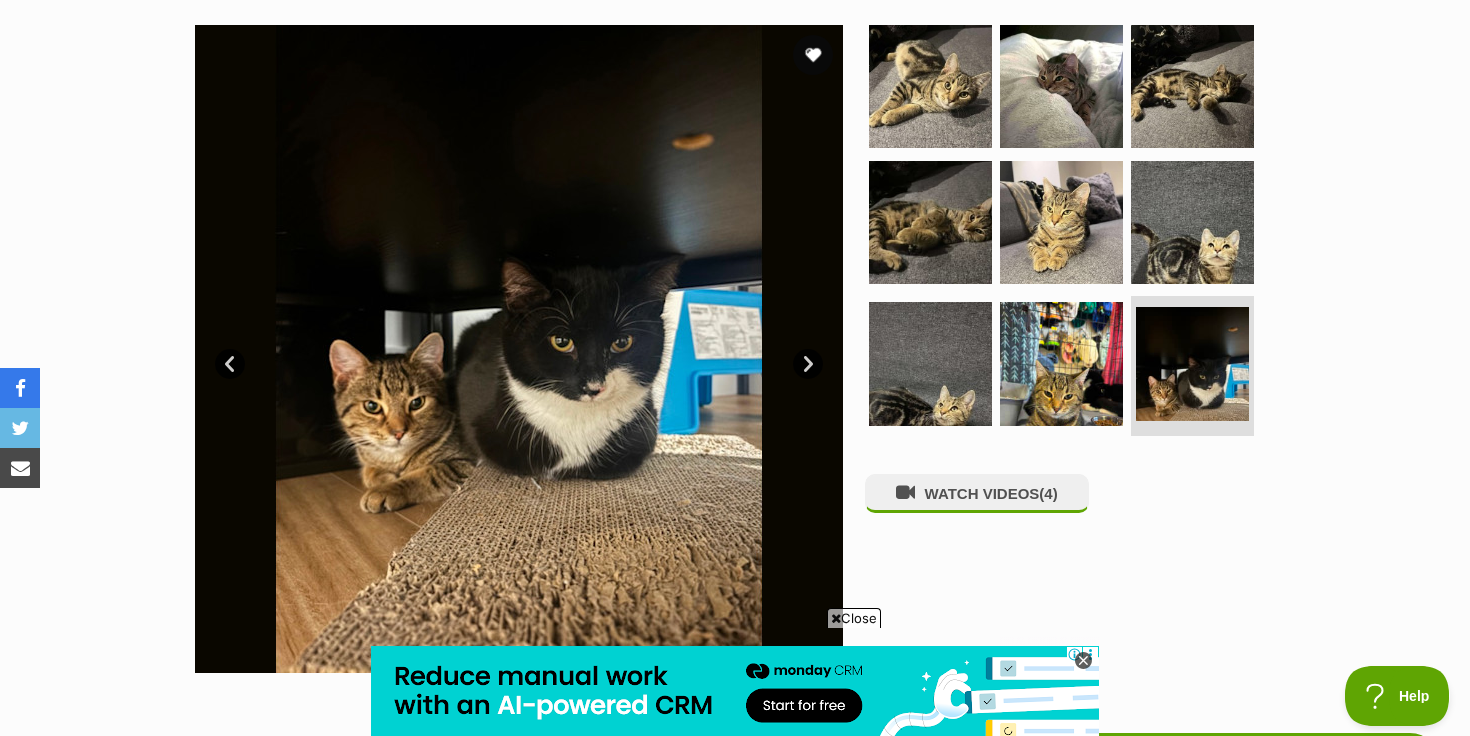 click on "Next" at bounding box center [808, 364] 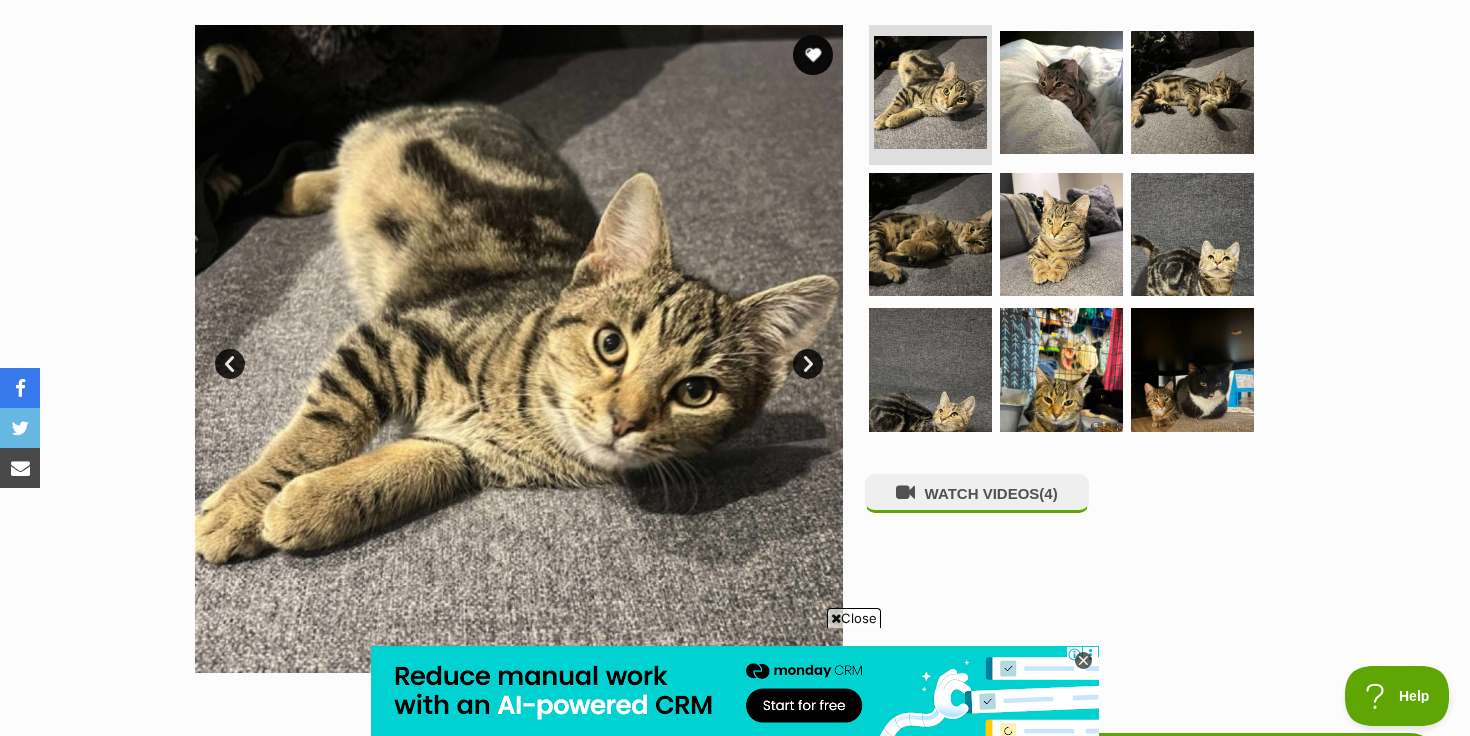 click on "Next" at bounding box center (808, 364) 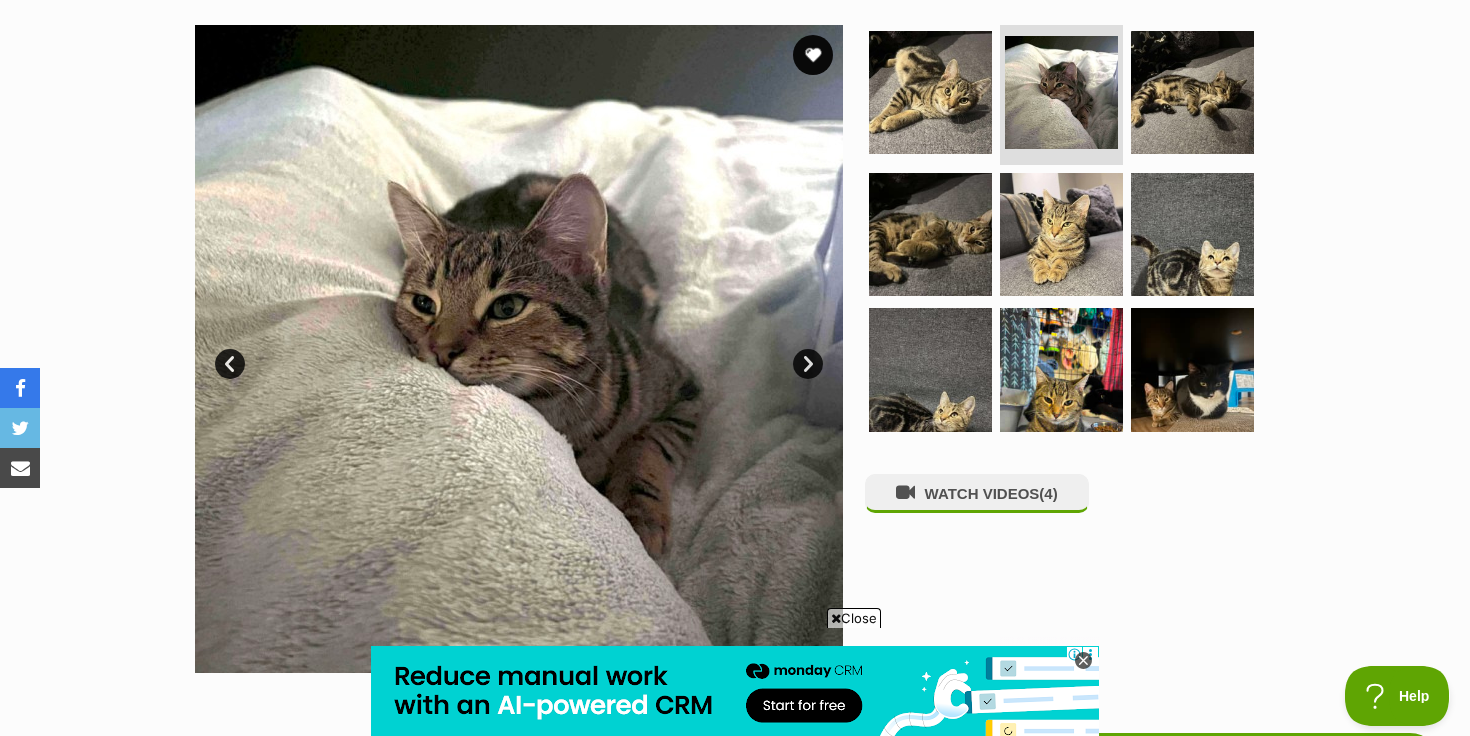 click on "Next" at bounding box center (808, 364) 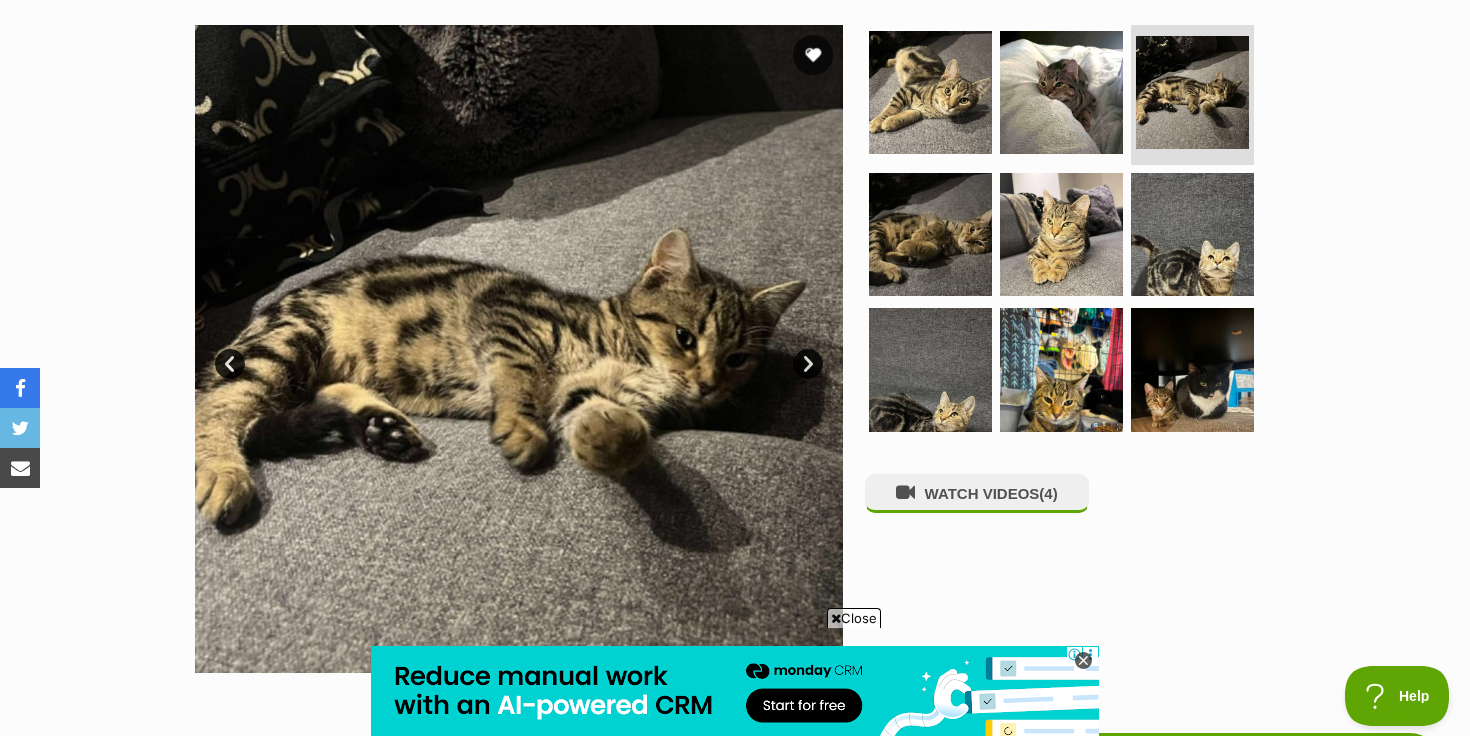click on "Next" at bounding box center [808, 364] 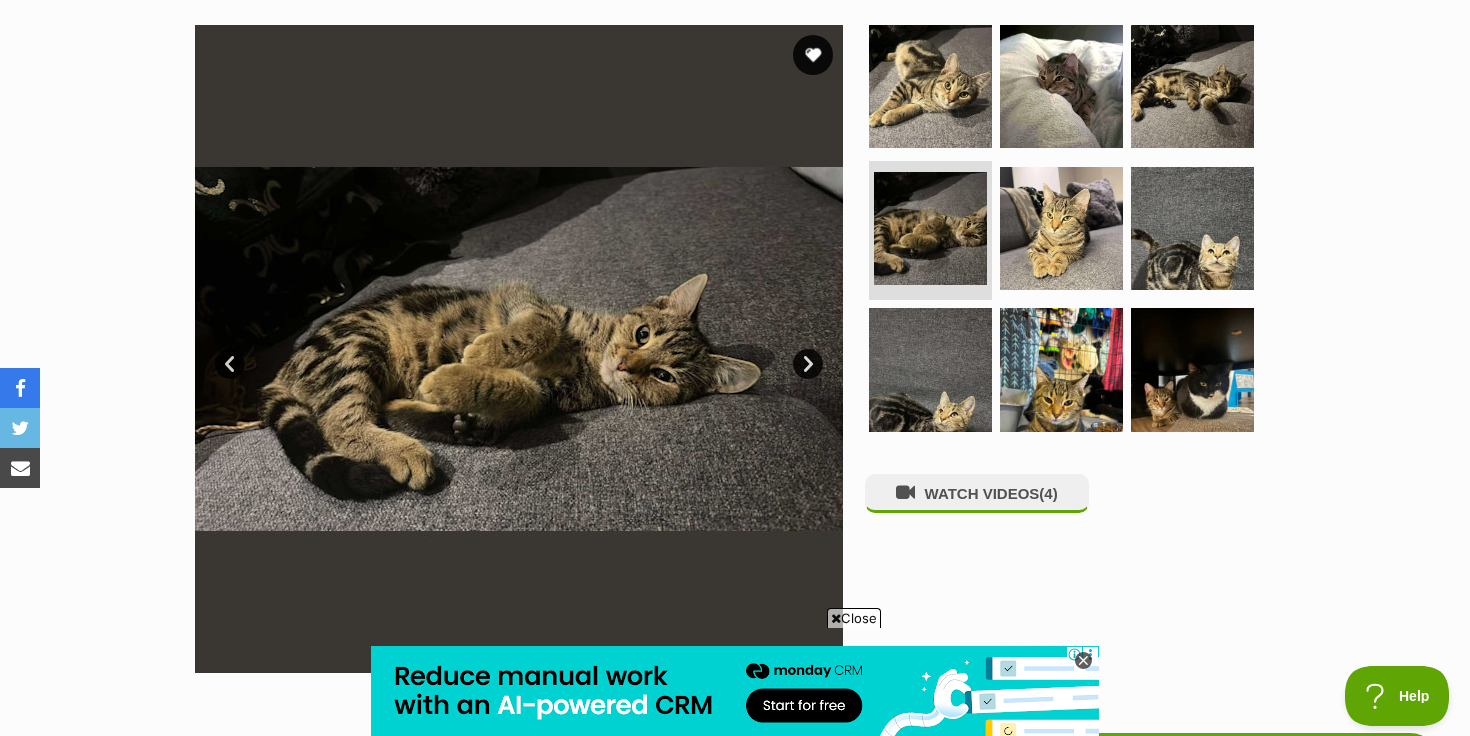 click on "Next" at bounding box center [808, 364] 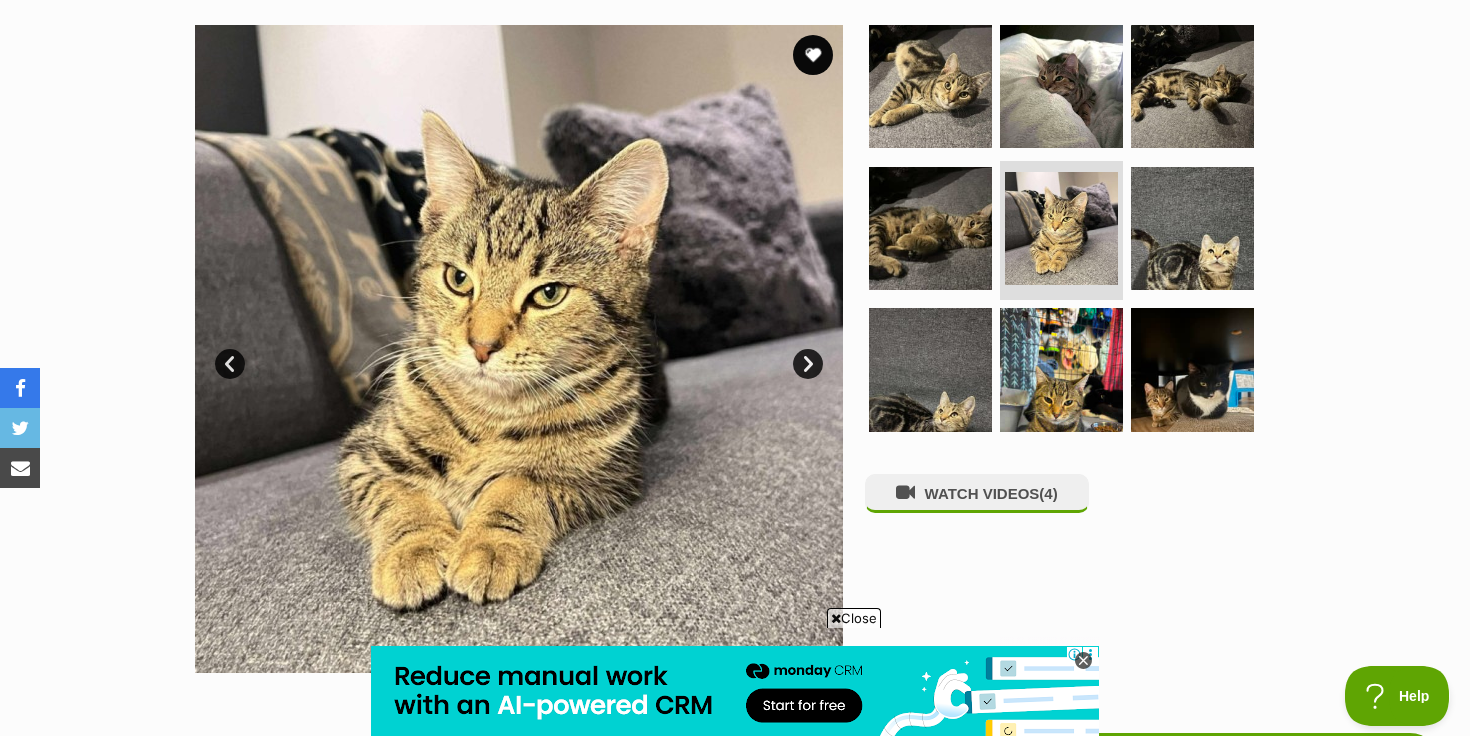 click on "Next" at bounding box center [808, 364] 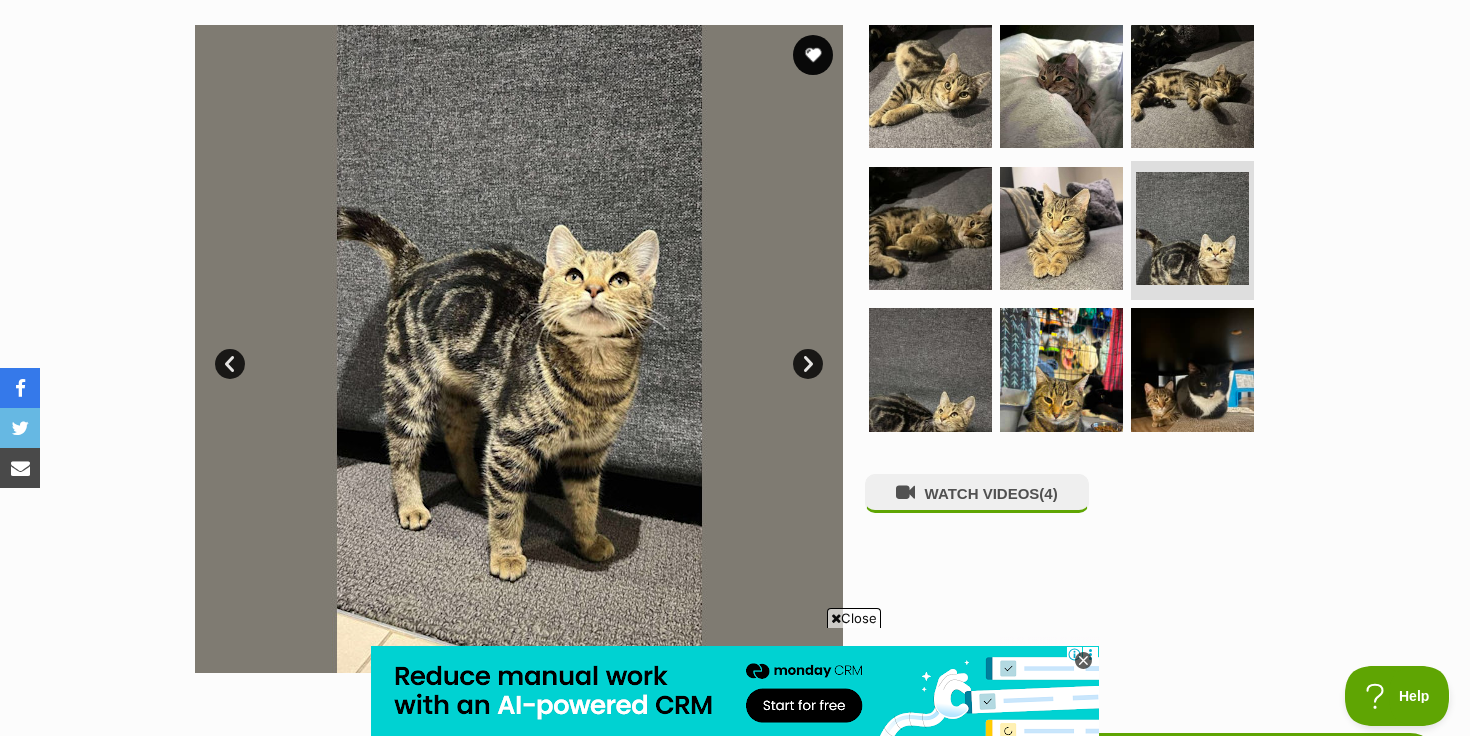 click on "Next" at bounding box center (808, 364) 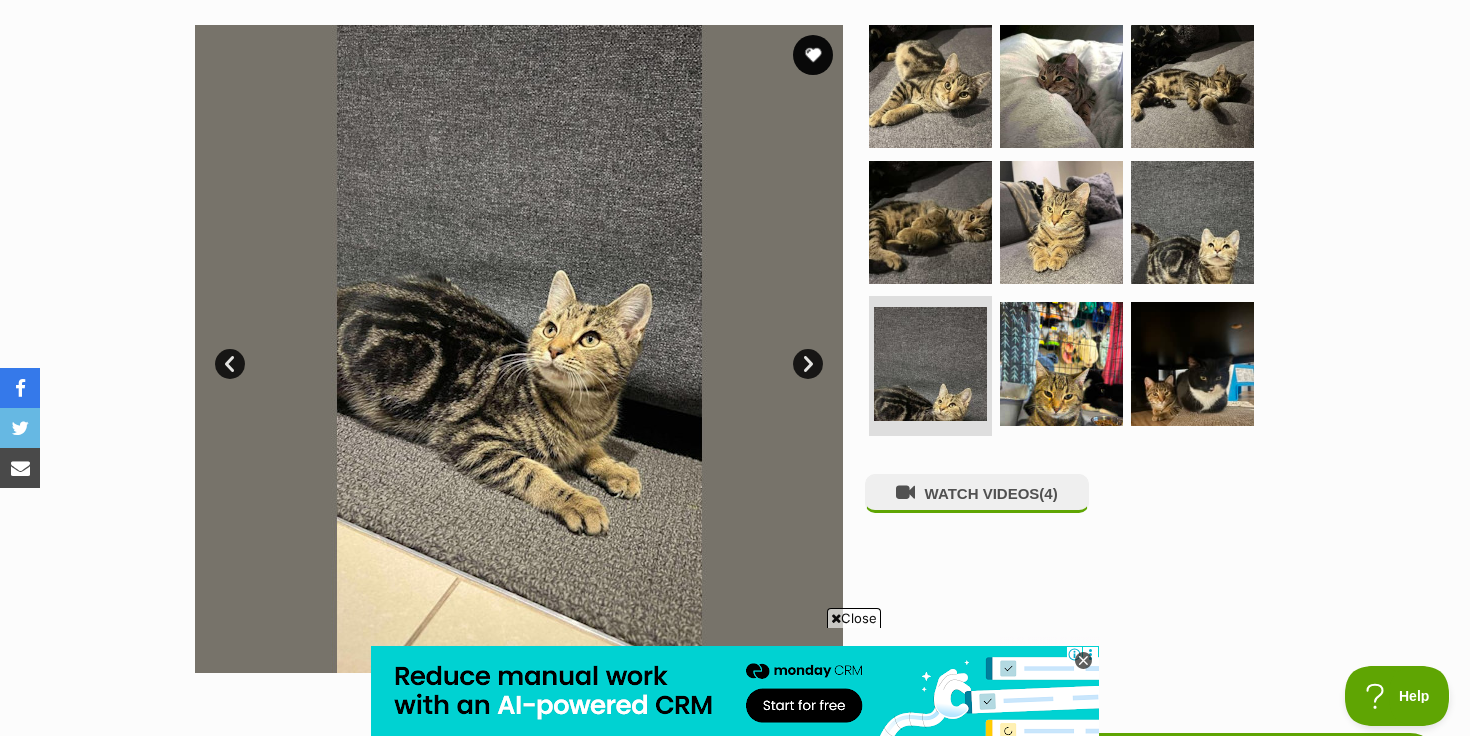click on "Next" at bounding box center (808, 364) 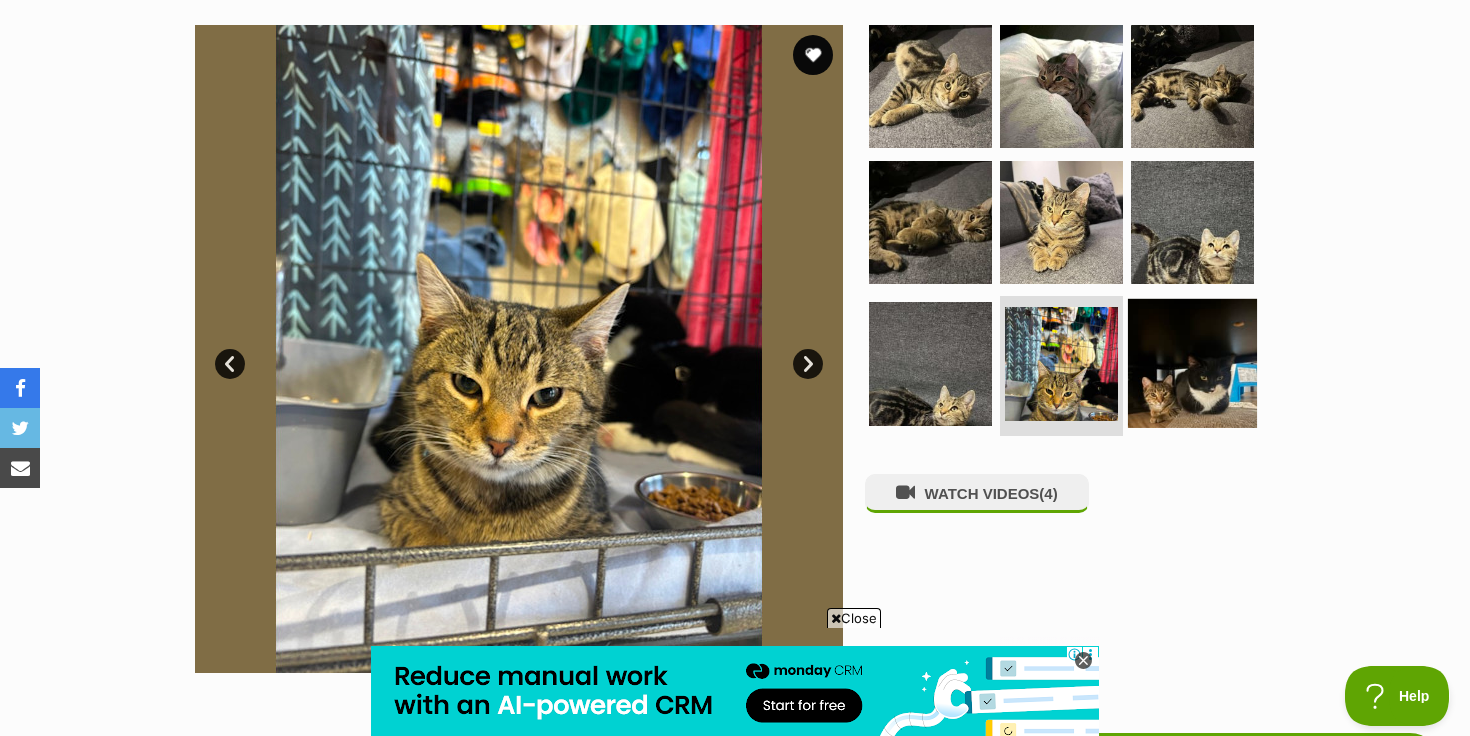 click at bounding box center [1192, 363] 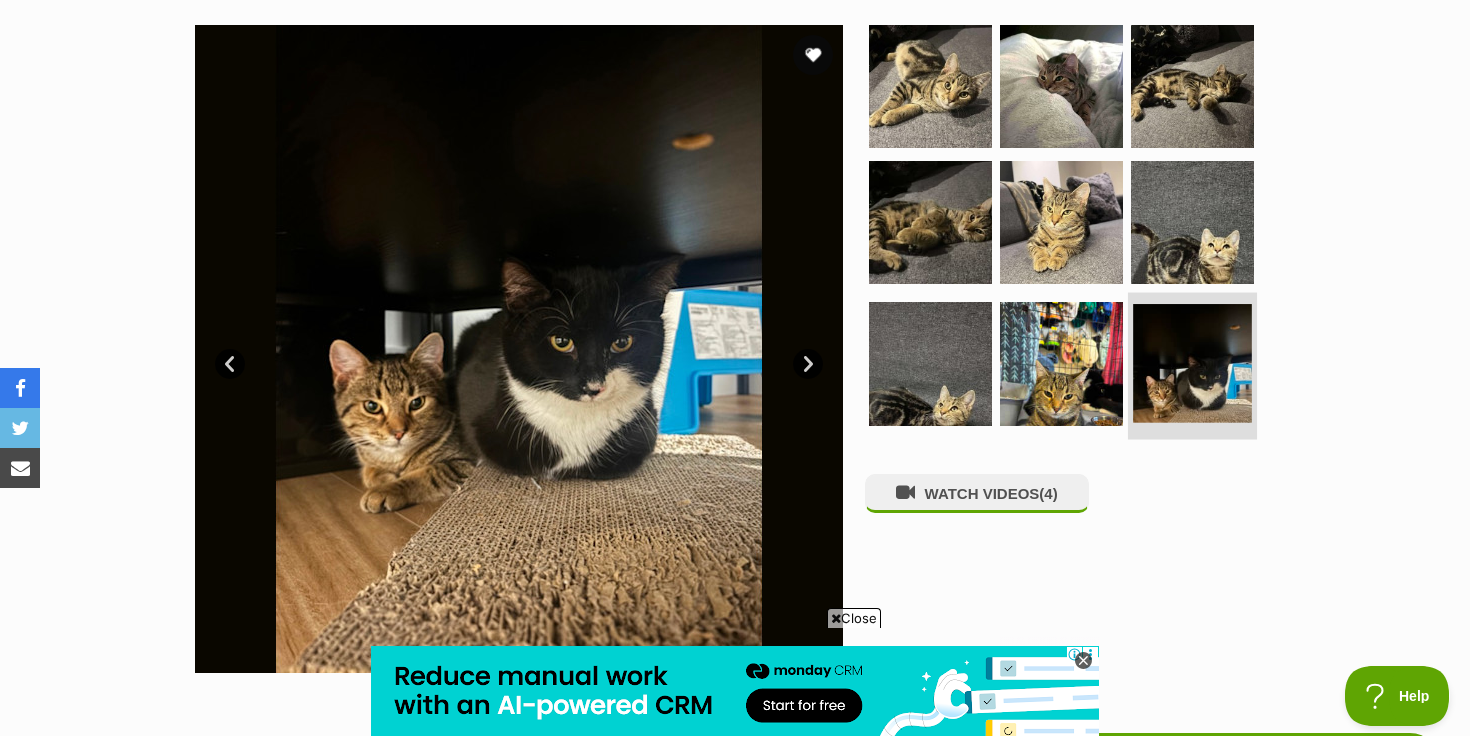 scroll, scrollTop: 526, scrollLeft: 0, axis: vertical 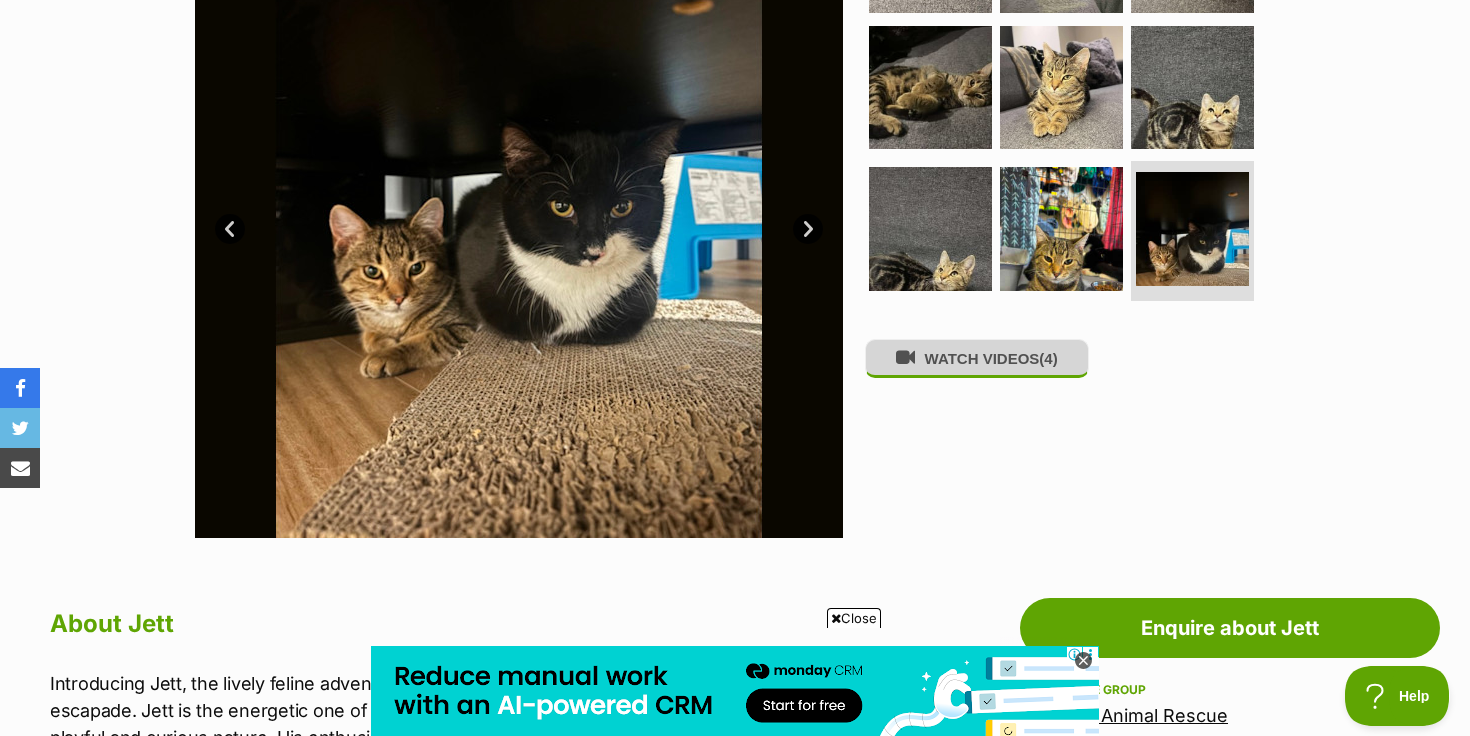 click on "WATCH VIDEOS
(4)" at bounding box center (977, 358) 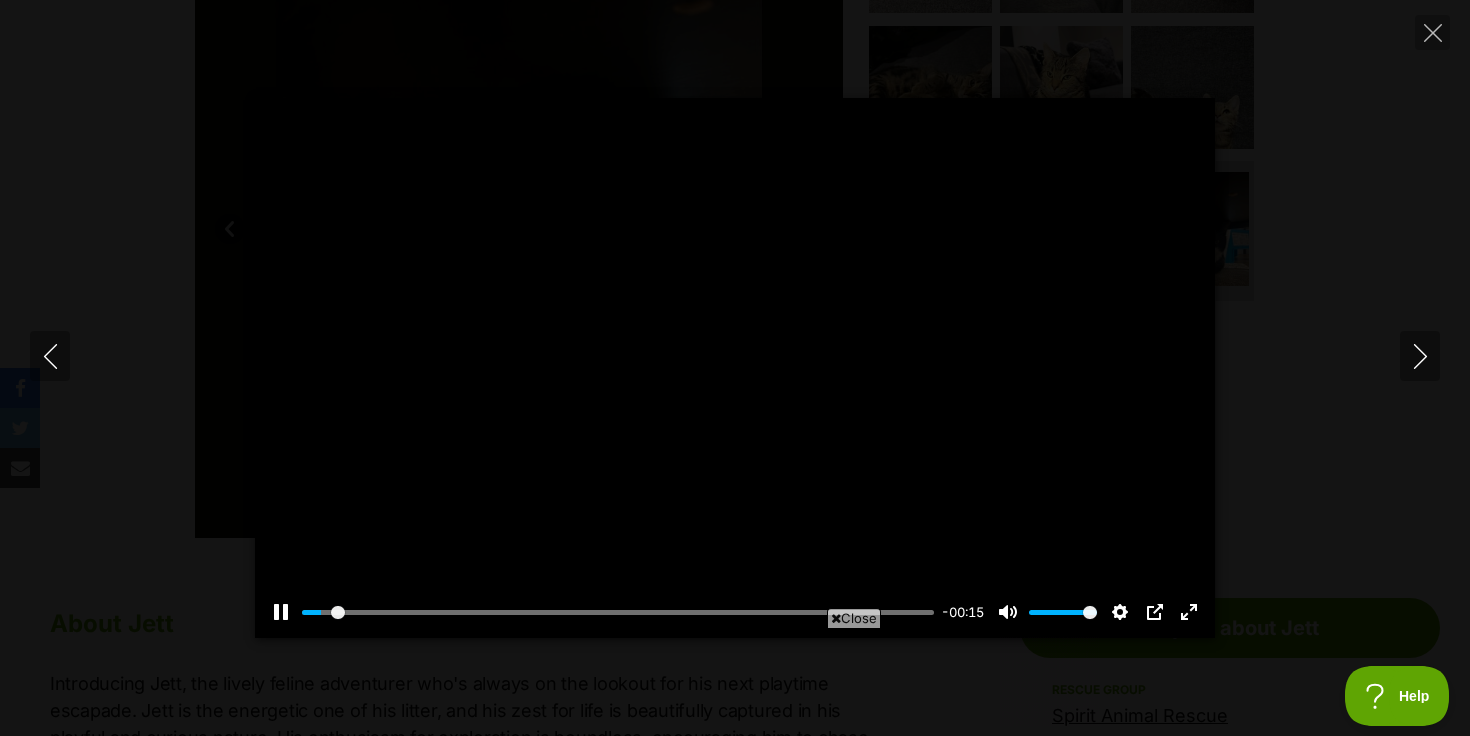 scroll, scrollTop: 0, scrollLeft: 0, axis: both 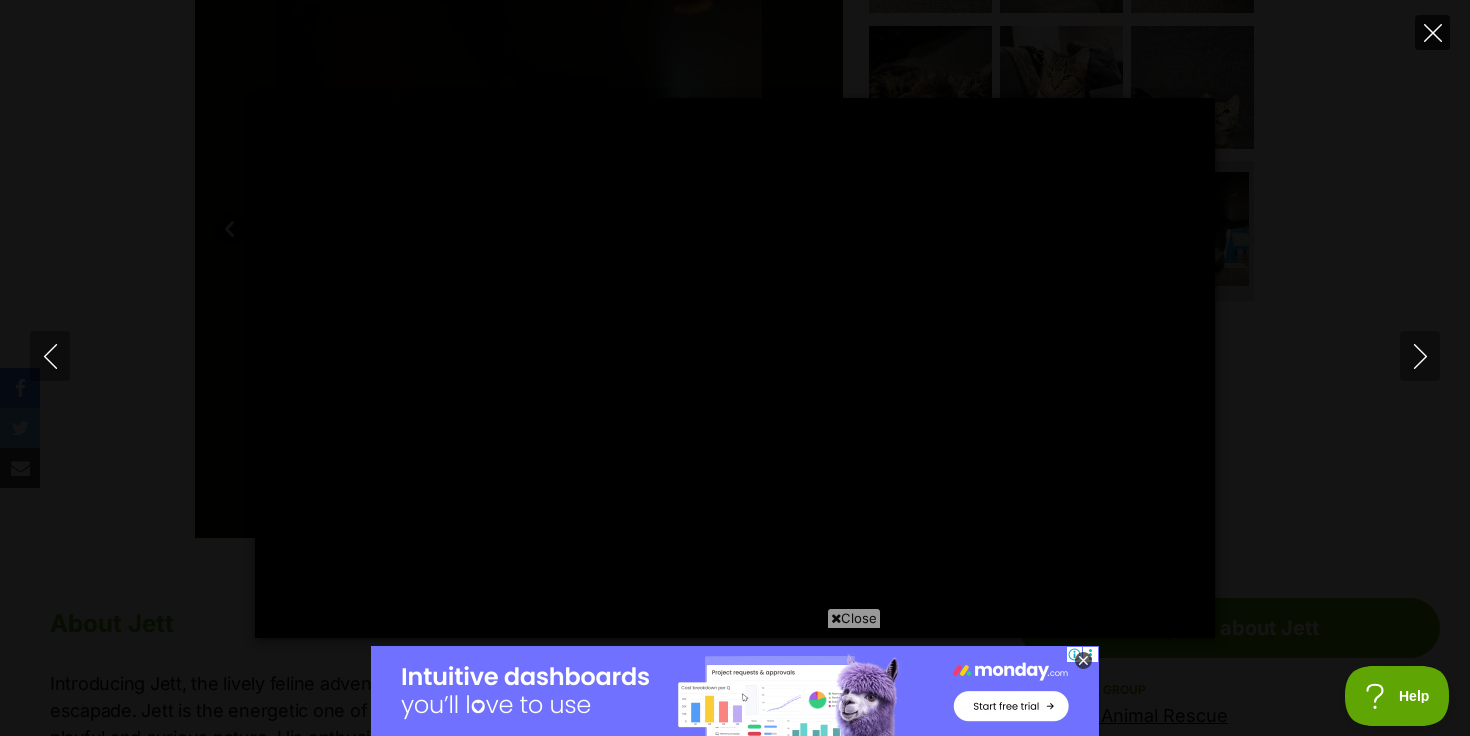 click at bounding box center [1432, 32] 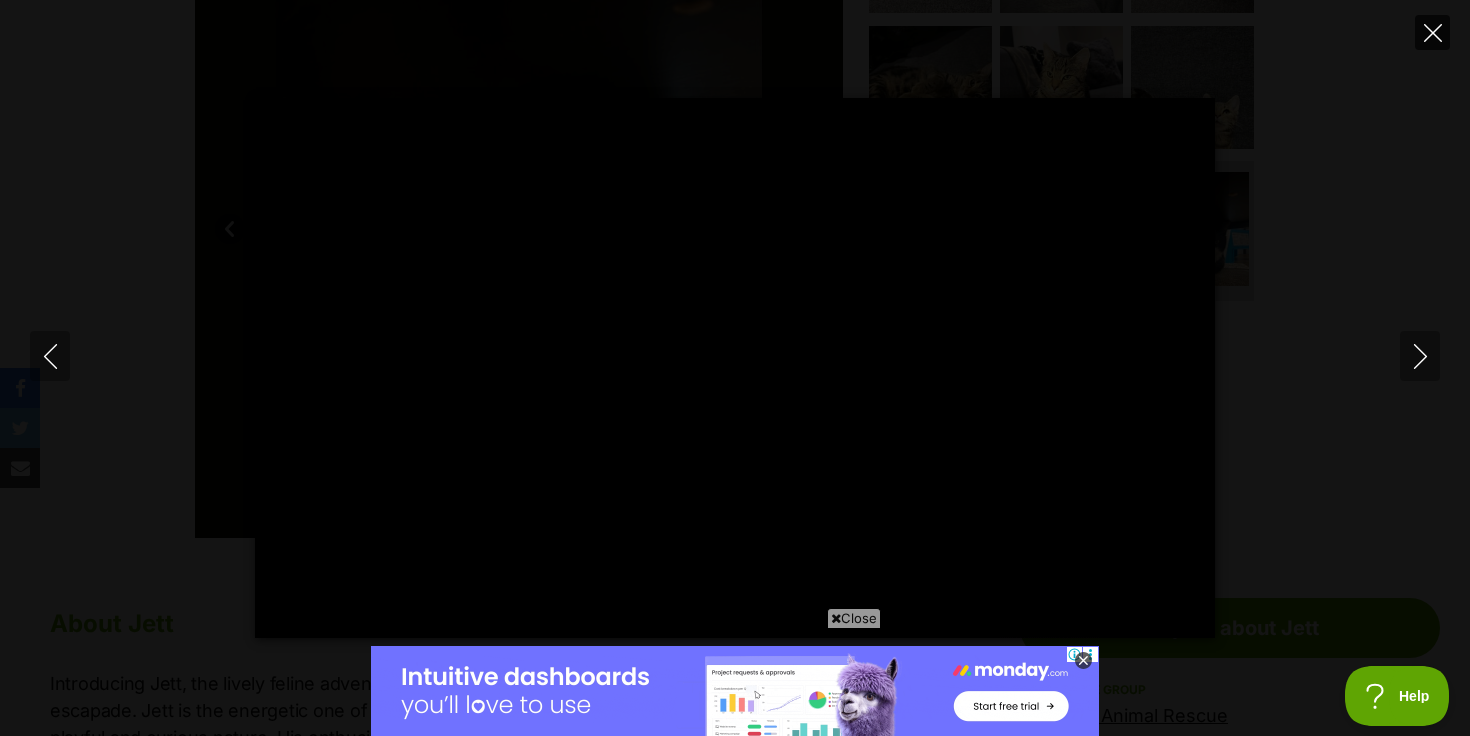 type on "26.76" 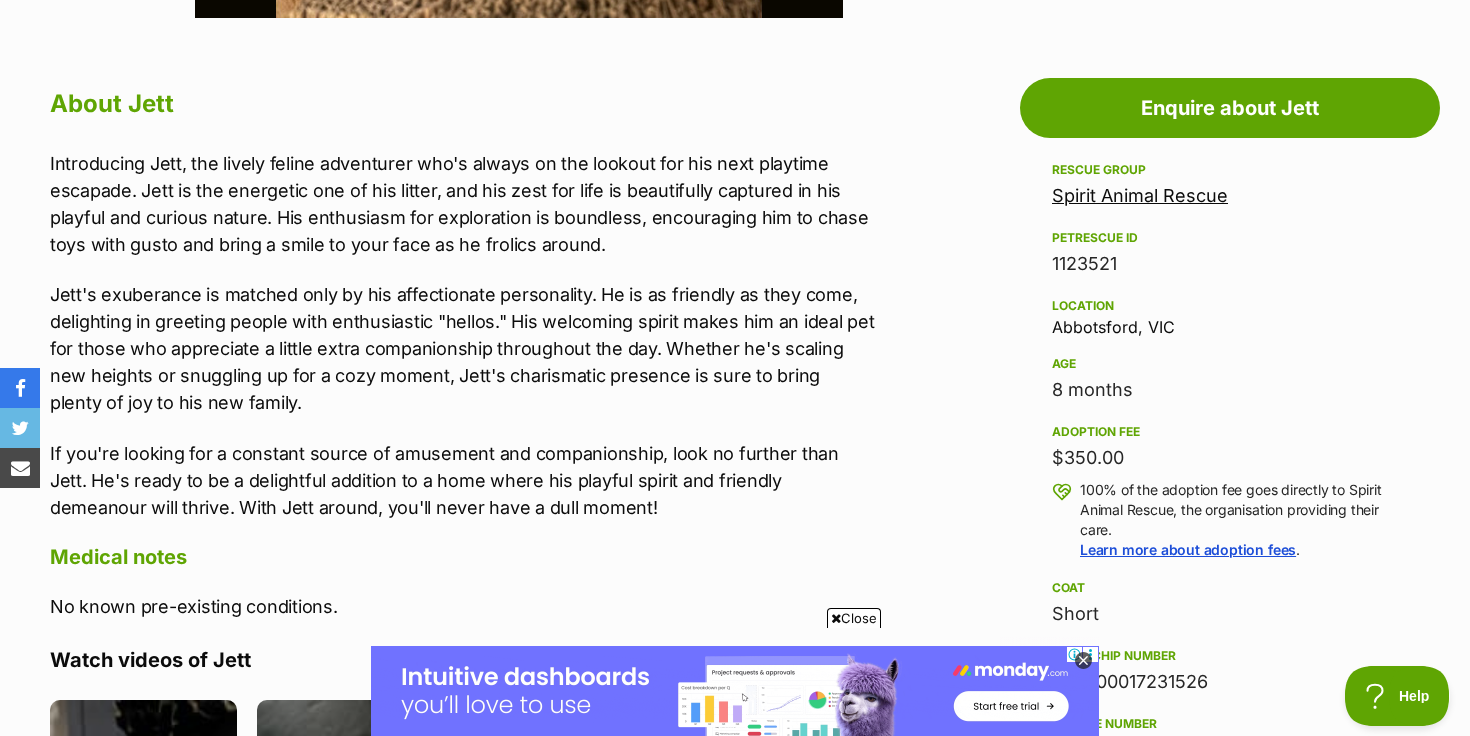 scroll, scrollTop: 1063, scrollLeft: 0, axis: vertical 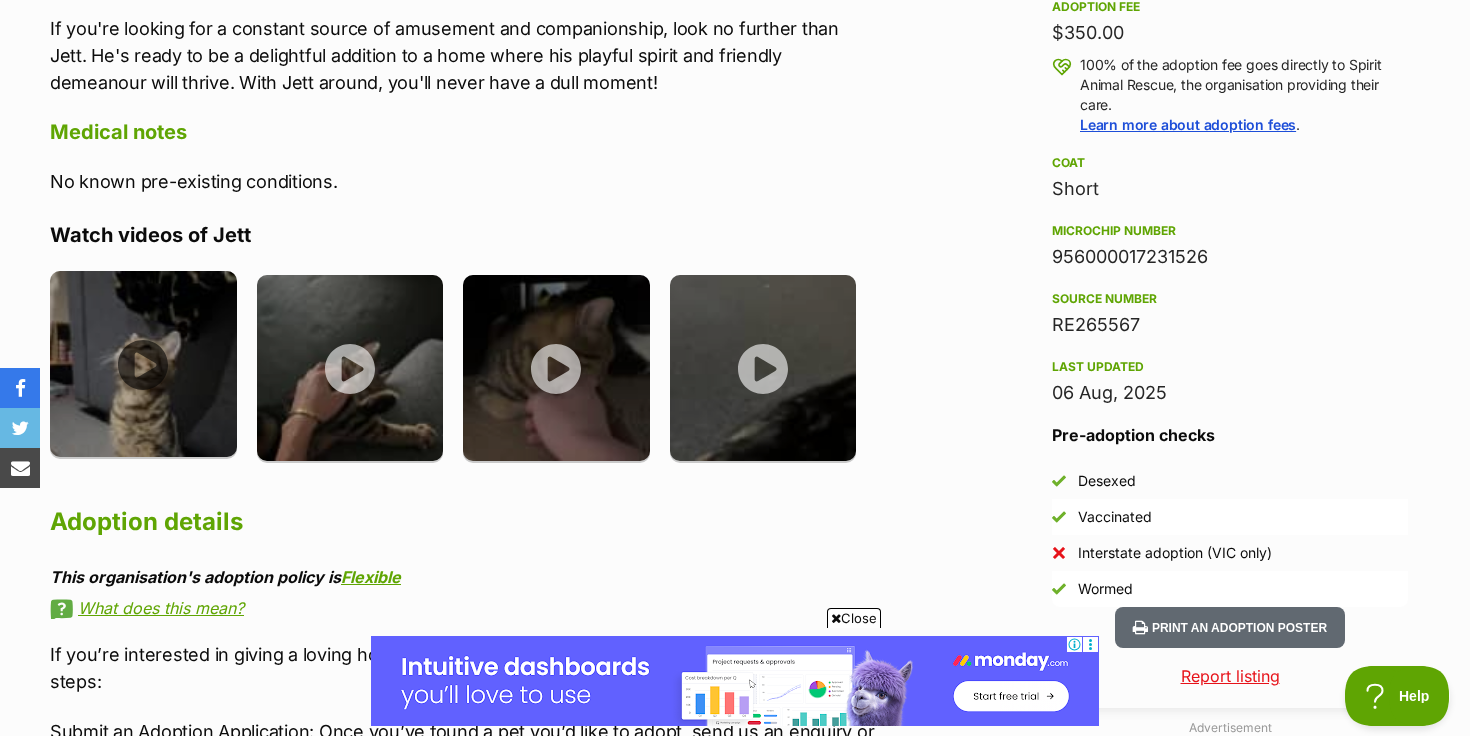 click at bounding box center (143, 364) 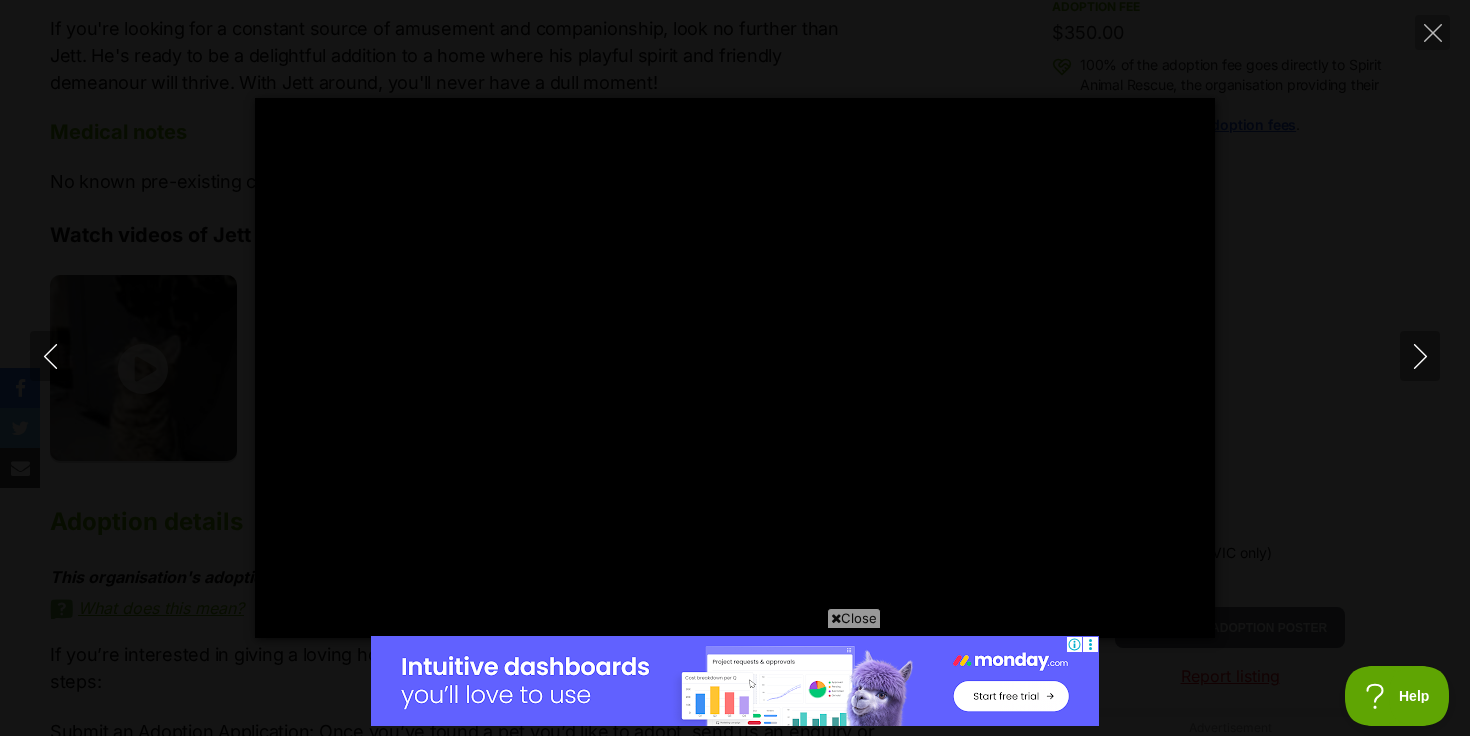 click on "Pause Play % buffered 00:00 -00:15 Unmute Mute Disable captions Enable captions Settings Captions Disabled Quality undefined Speed Normal Captions Go back to previous menu Quality Go back to previous menu Speed Go back to previous menu 0.5× 0.75× Normal 1.25× 1.5× 1.75× 2× 4× PIP Exit fullscreen Enter fullscreen Play" at bounding box center (735, 368) 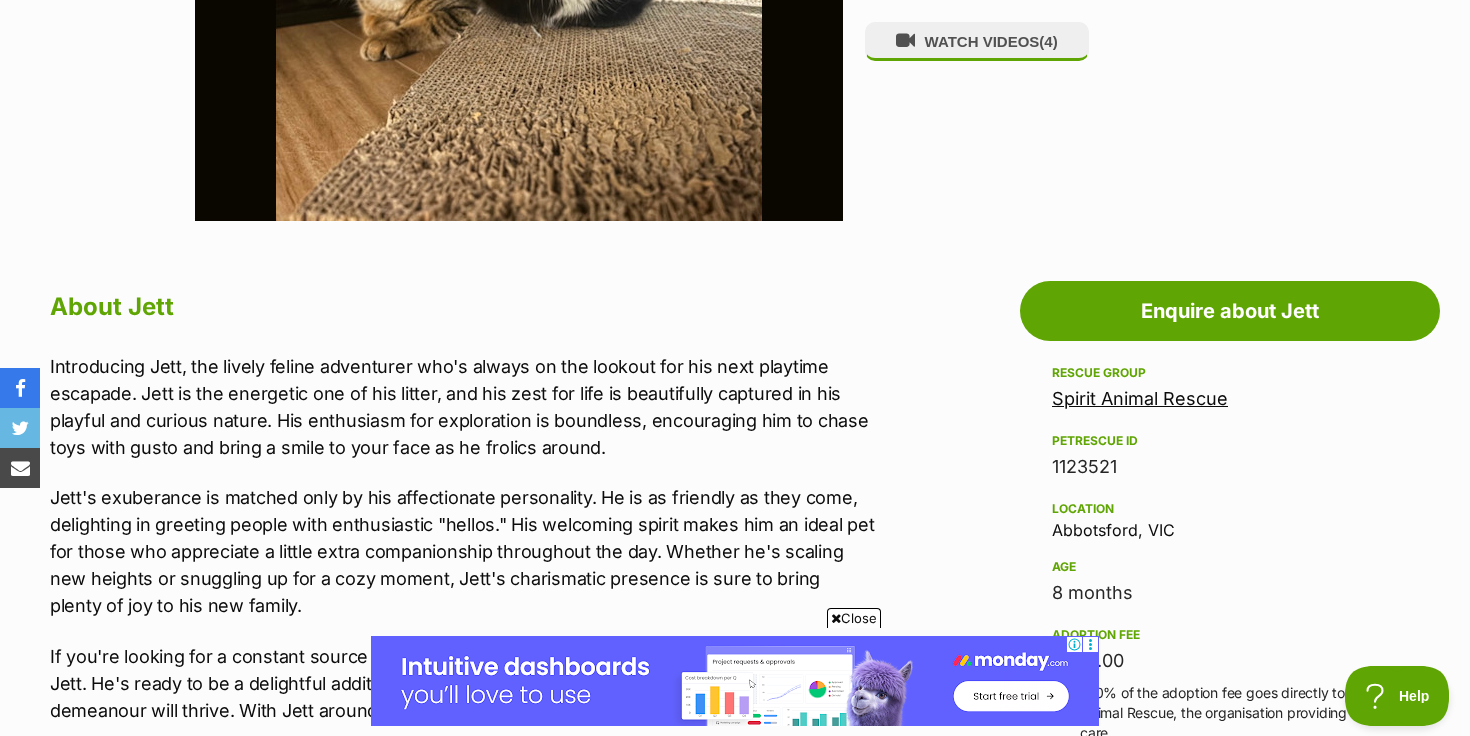 scroll, scrollTop: 856, scrollLeft: 0, axis: vertical 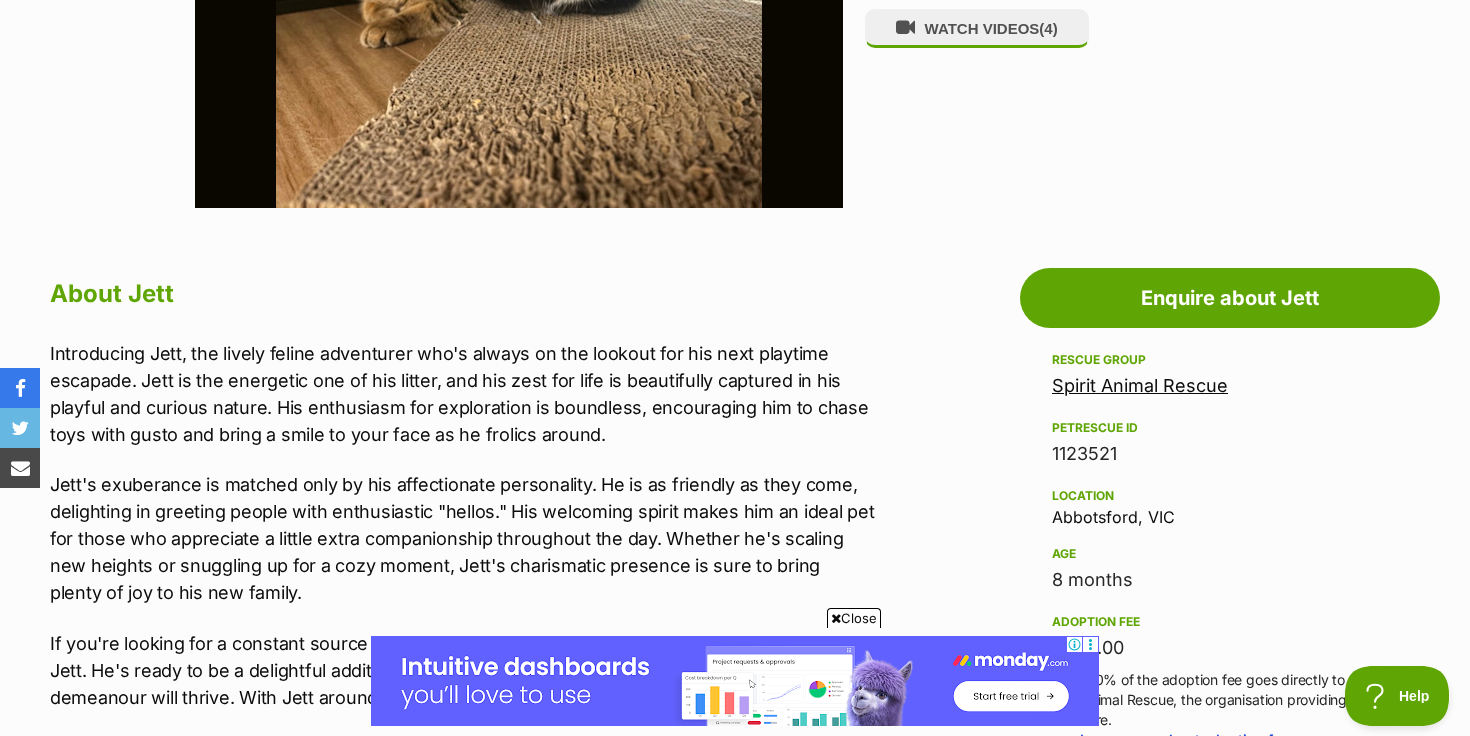 click on "Spirit Animal Rescue" at bounding box center (1140, 385) 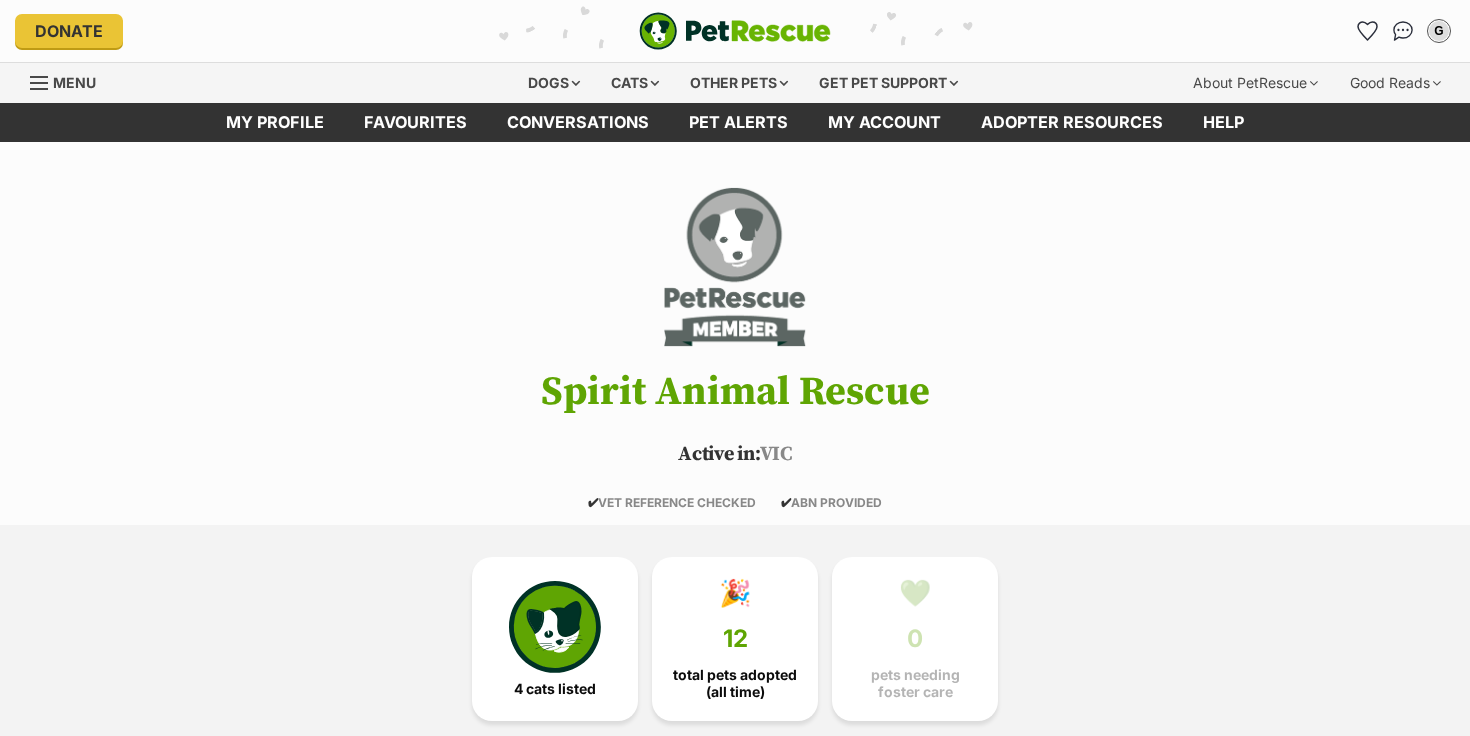scroll, scrollTop: 0, scrollLeft: 0, axis: both 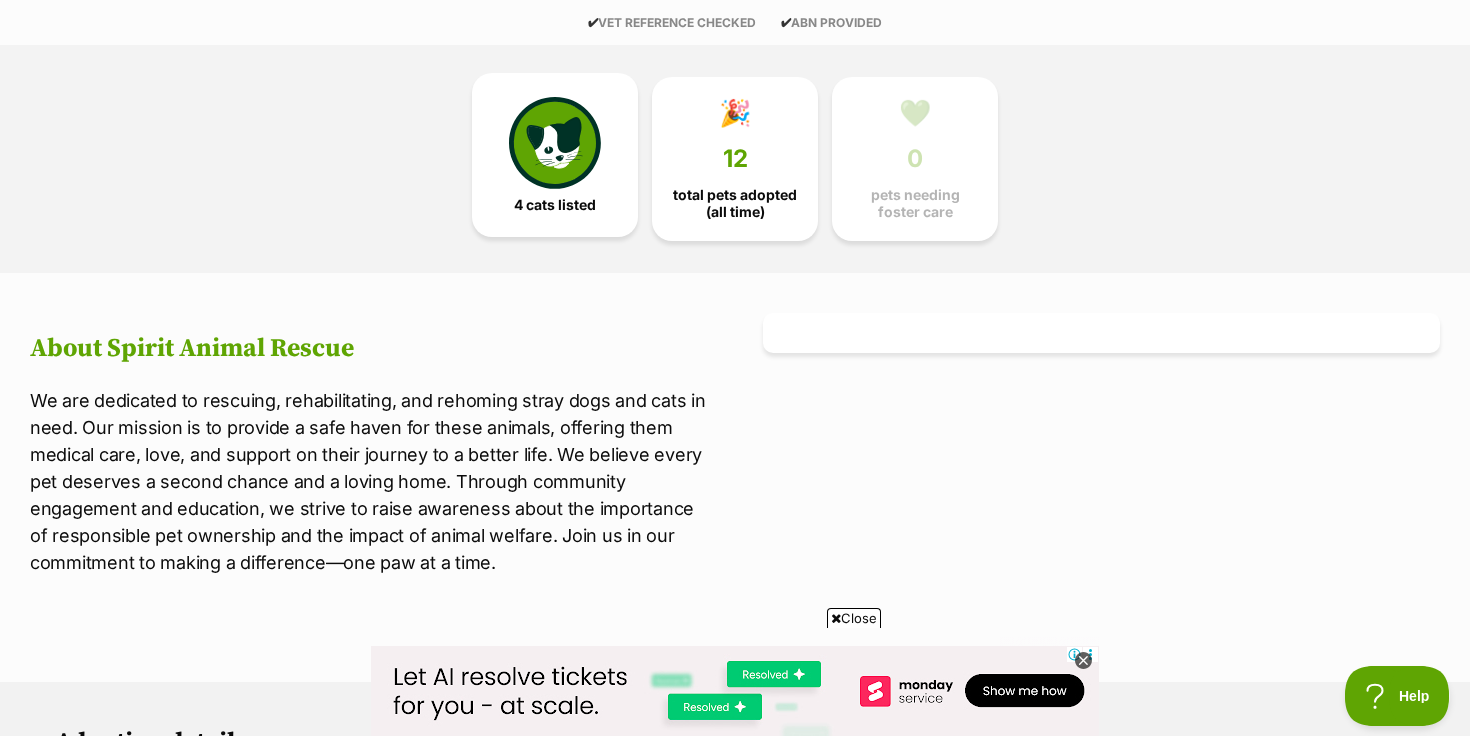 click at bounding box center [555, 143] 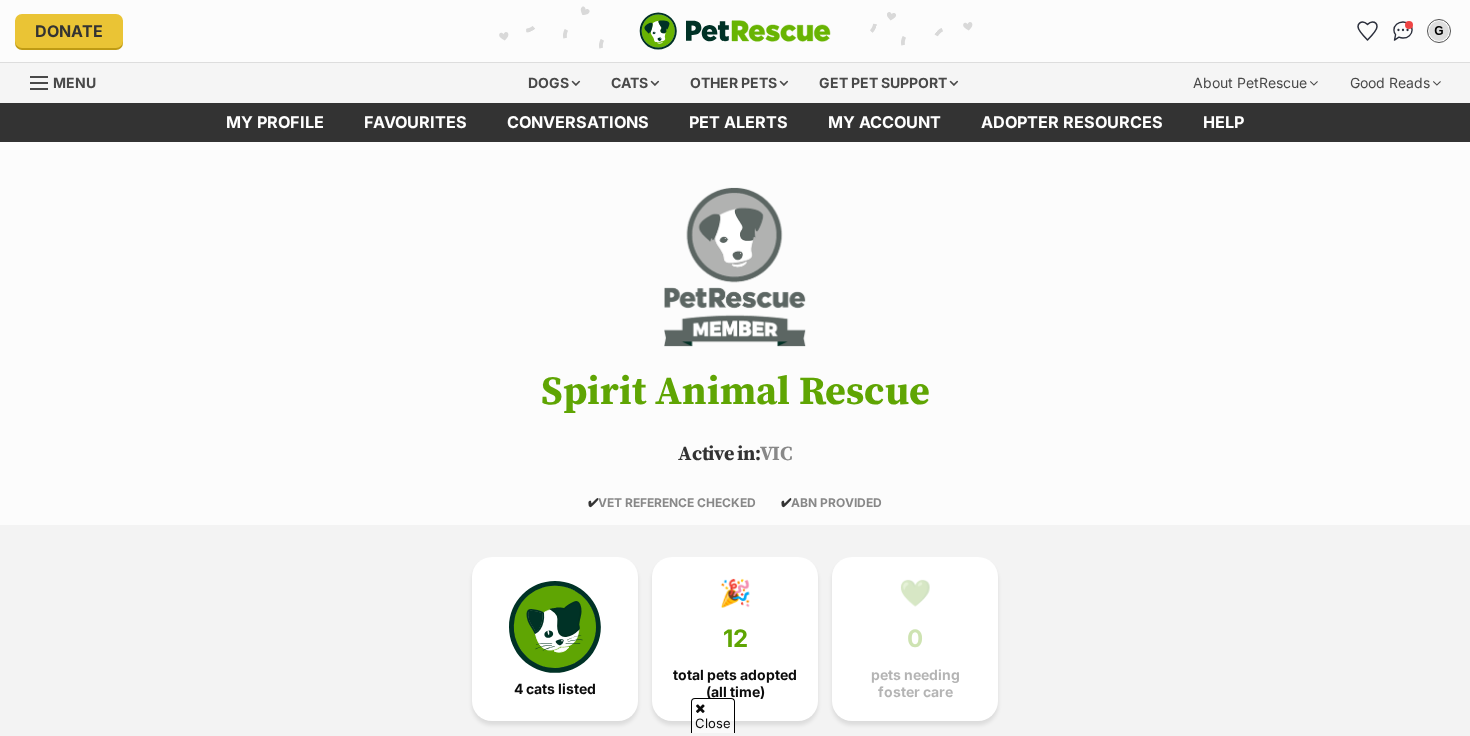 scroll, scrollTop: 1327, scrollLeft: 0, axis: vertical 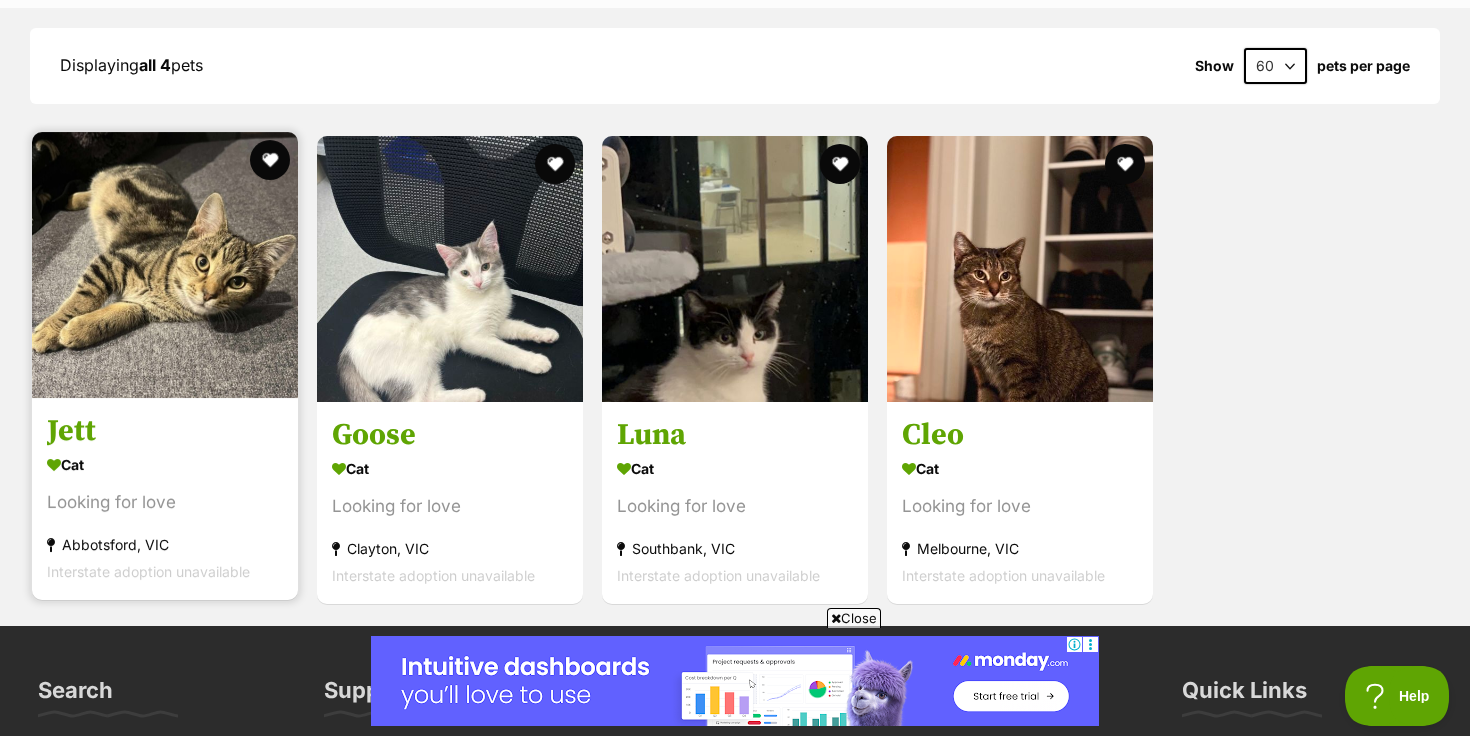 click at bounding box center [165, 265] 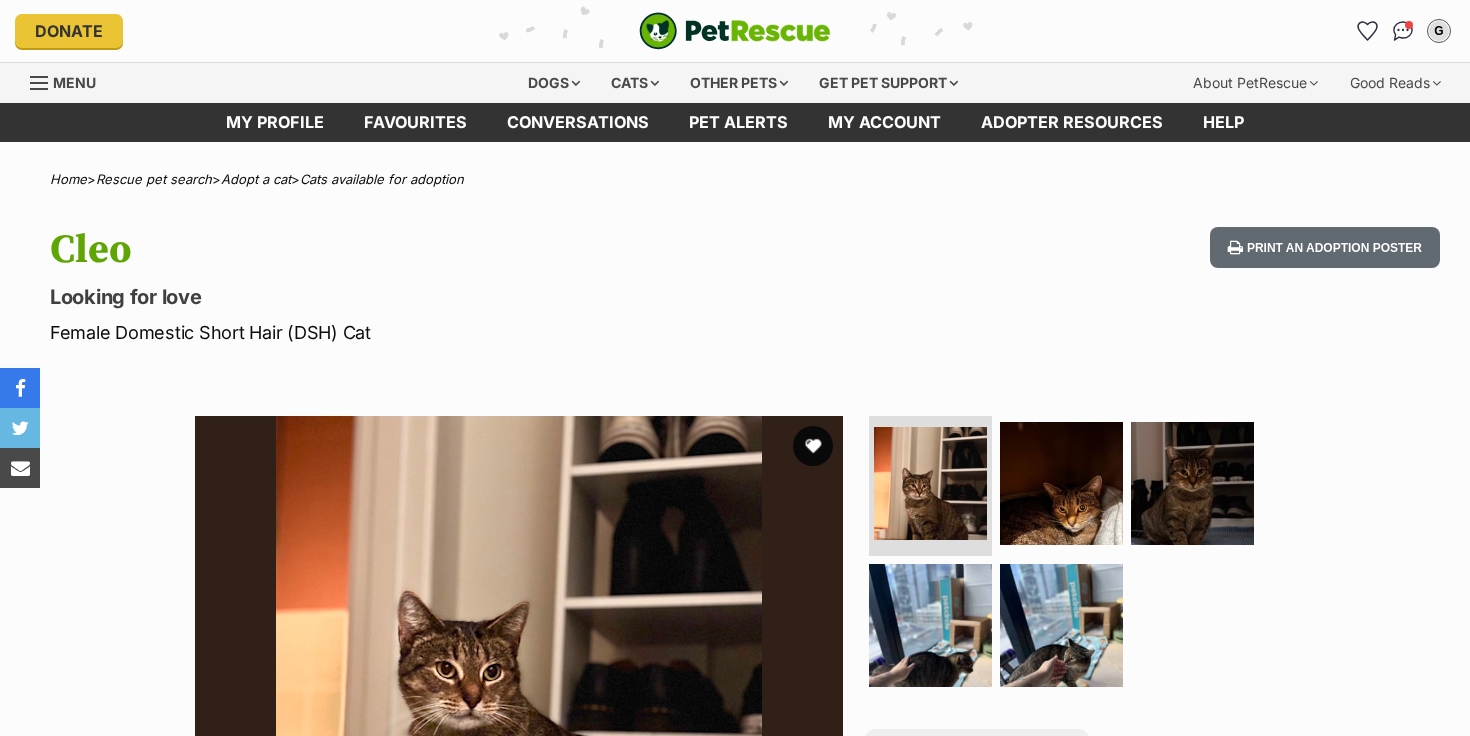 scroll, scrollTop: 0, scrollLeft: 0, axis: both 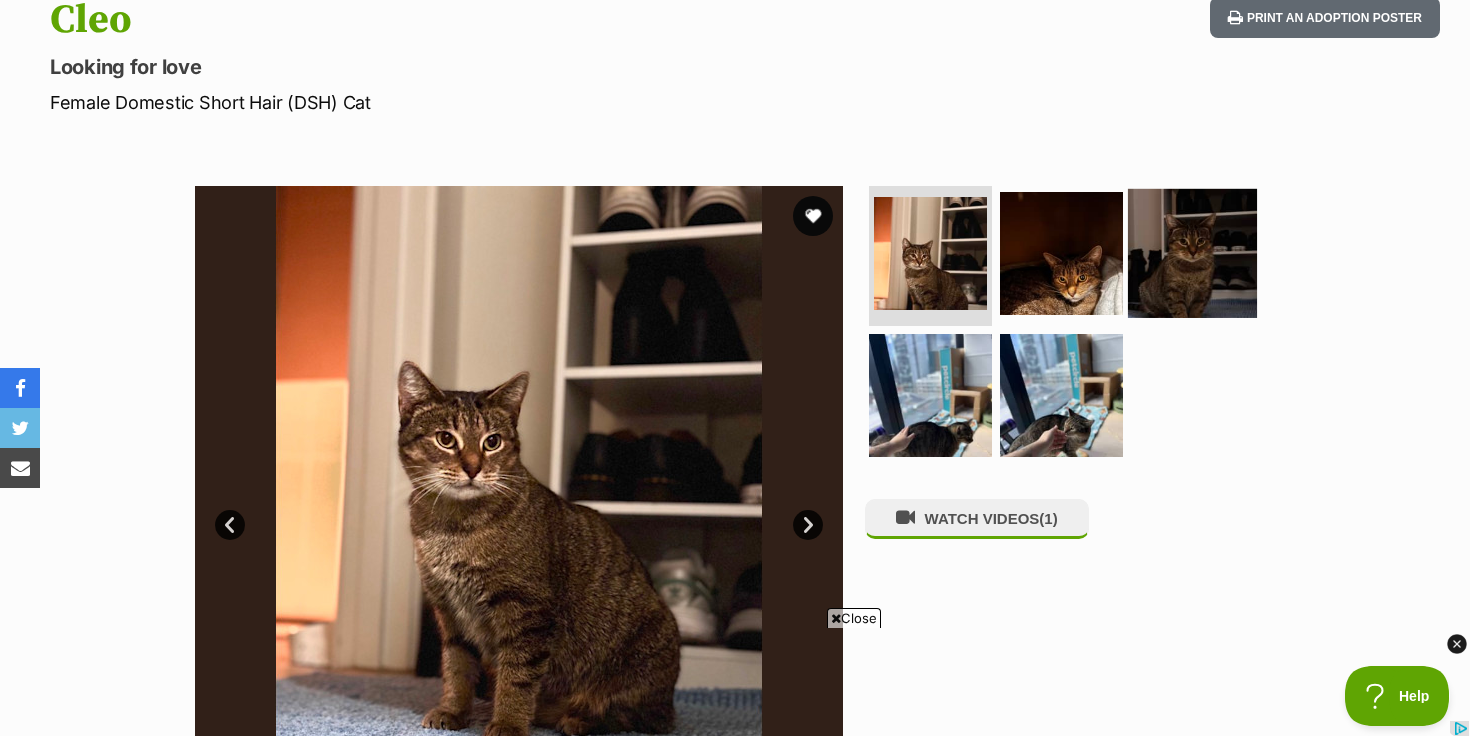 click at bounding box center [1192, 253] 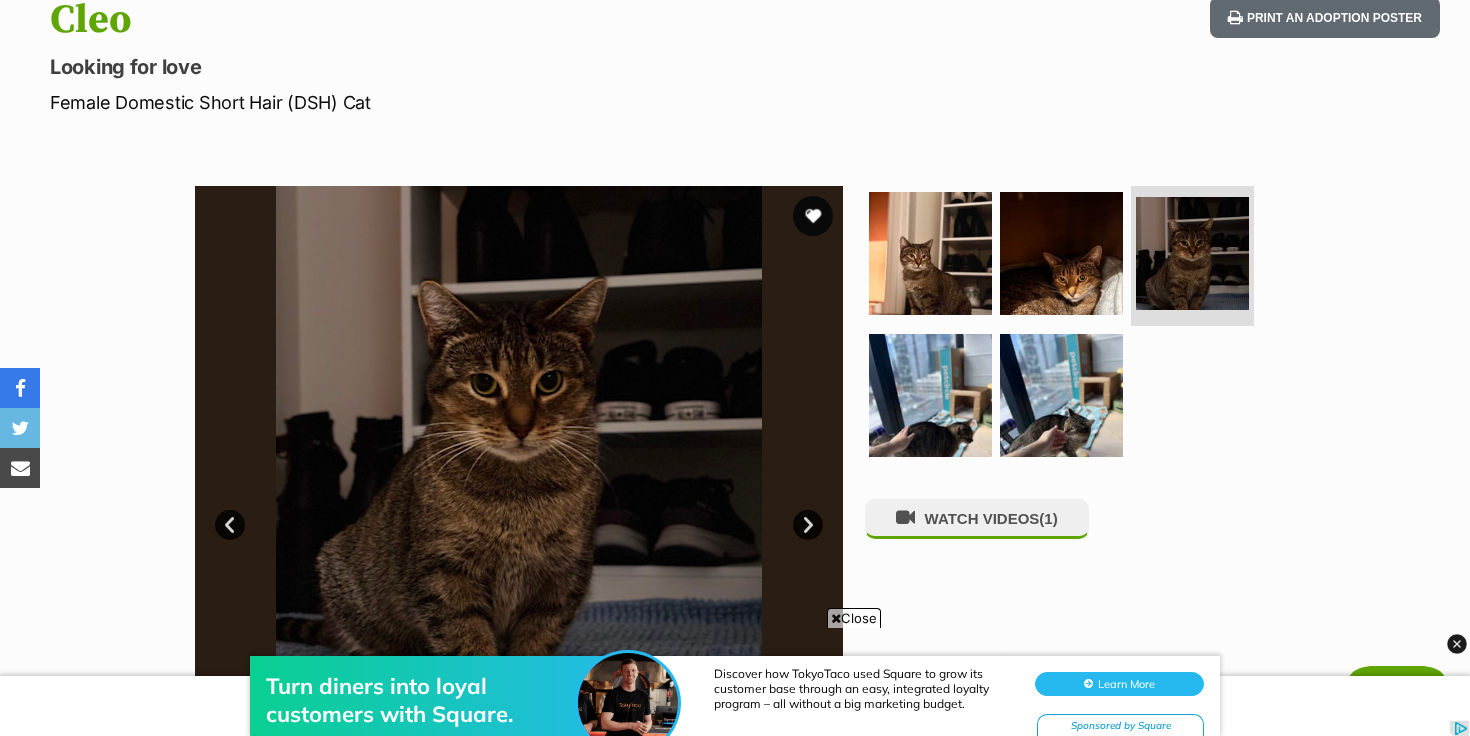 scroll, scrollTop: 343, scrollLeft: 0, axis: vertical 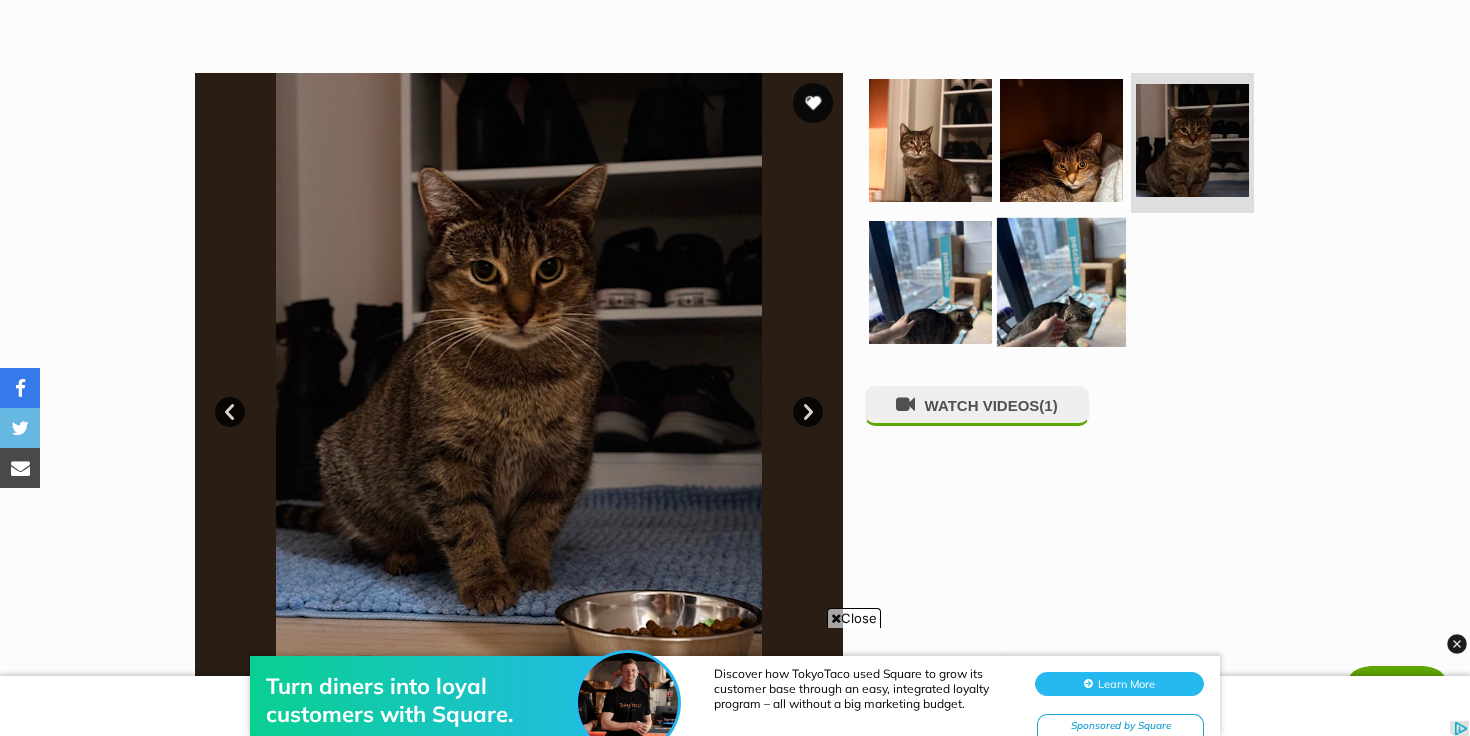 click at bounding box center (1061, 281) 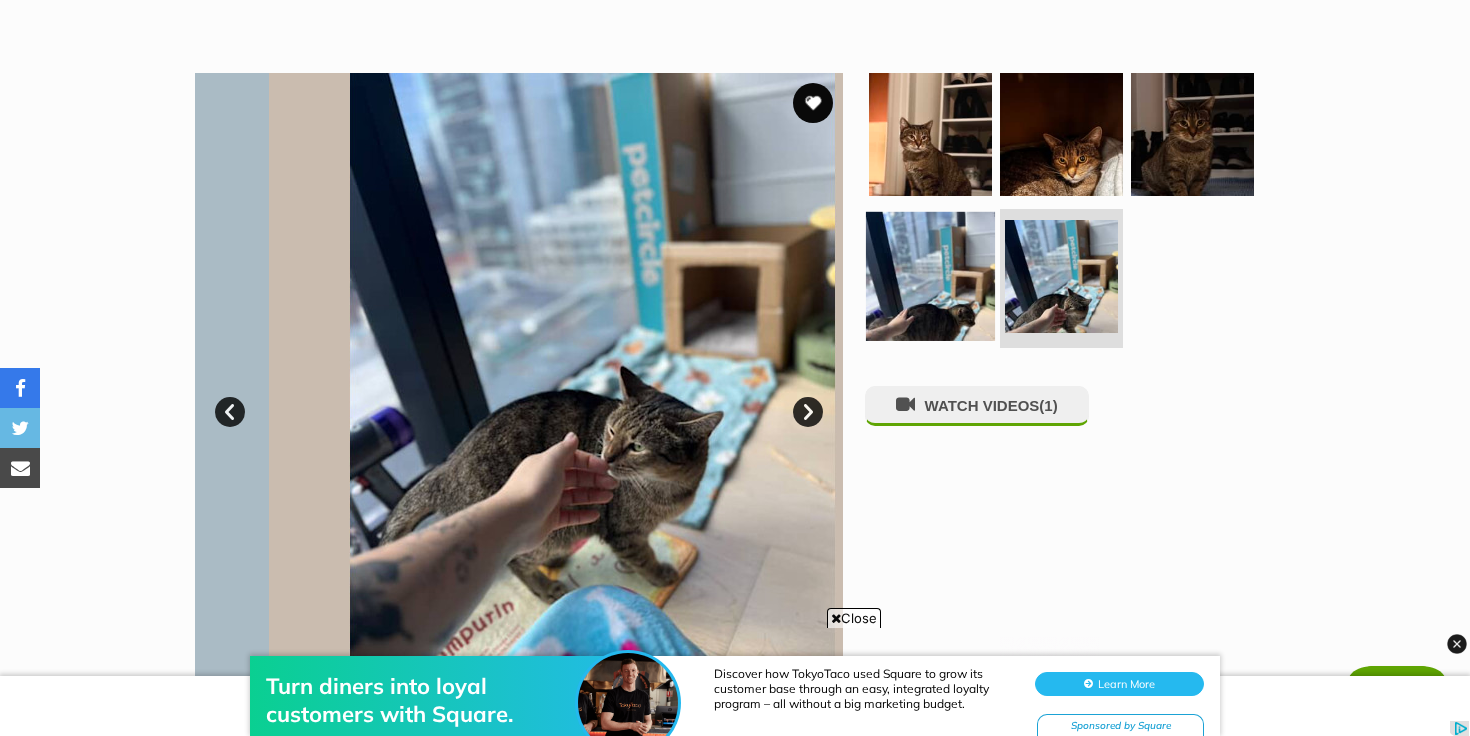 scroll, scrollTop: 0, scrollLeft: 0, axis: both 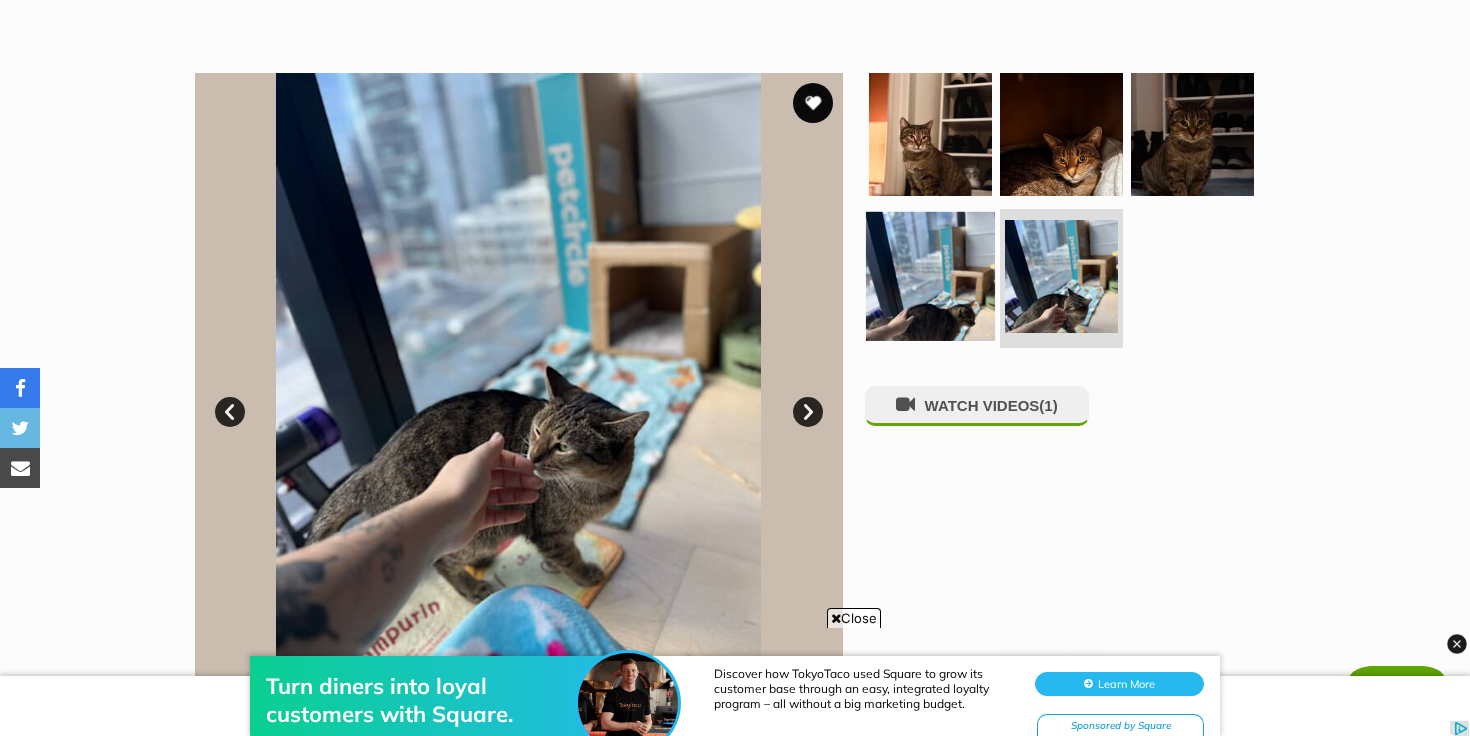 click at bounding box center [930, 275] 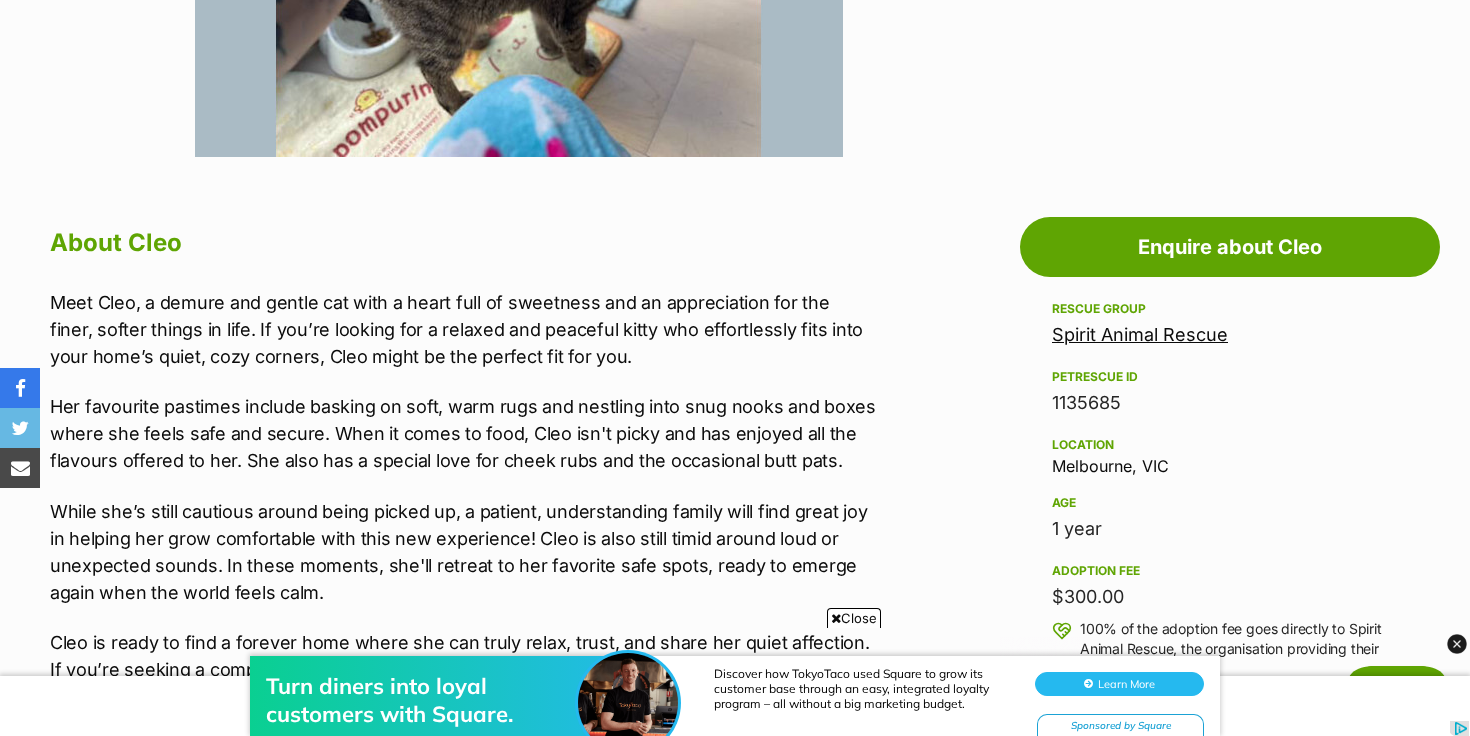 scroll, scrollTop: 0, scrollLeft: 0, axis: both 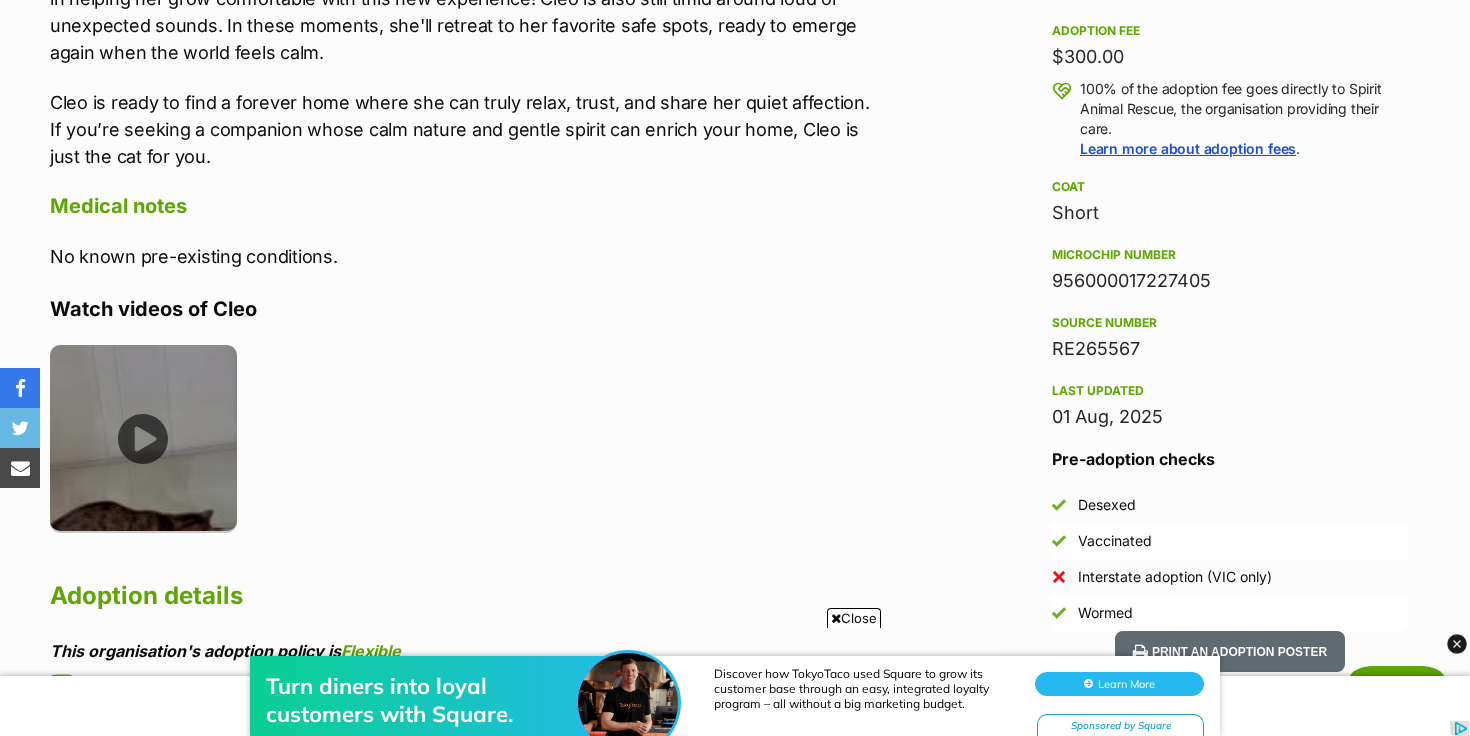 click at bounding box center [143, 438] 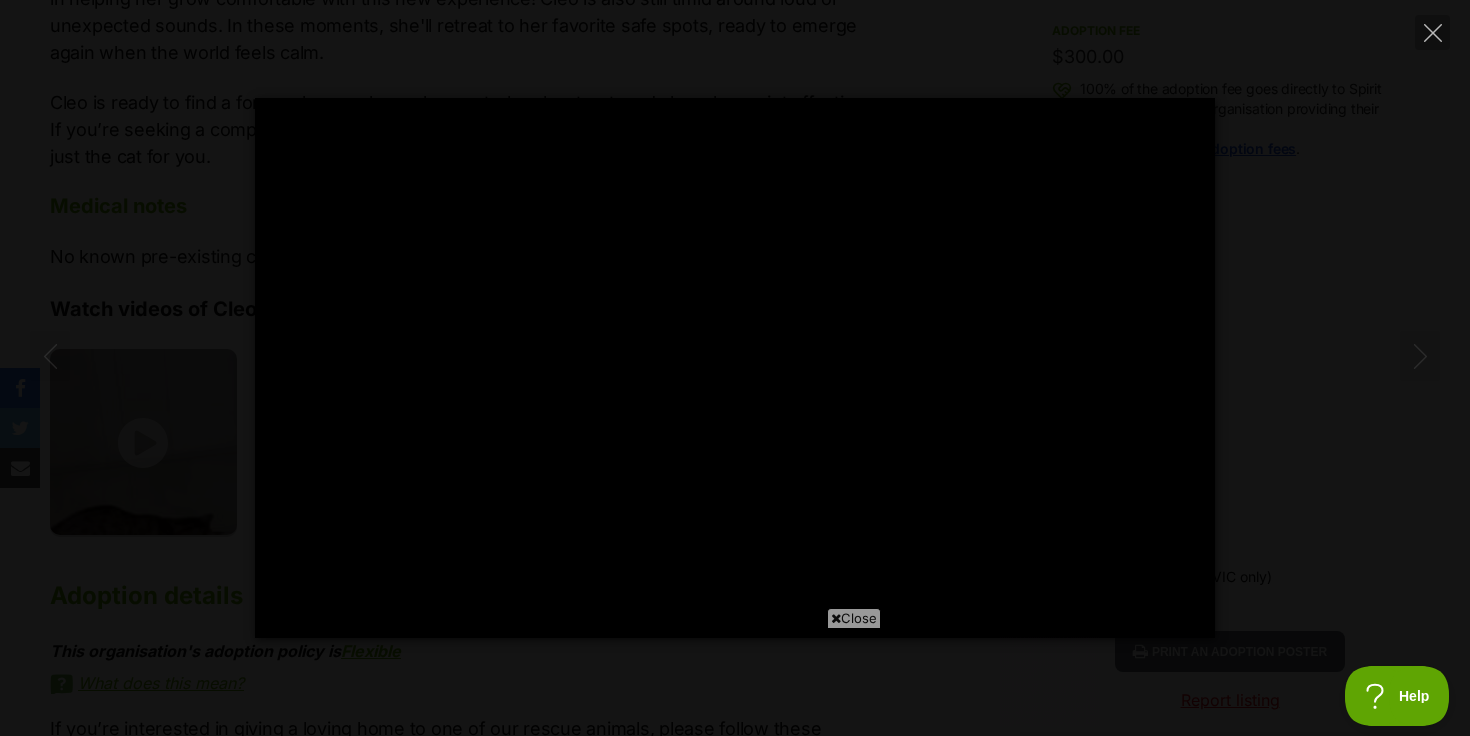 scroll, scrollTop: 0, scrollLeft: 0, axis: both 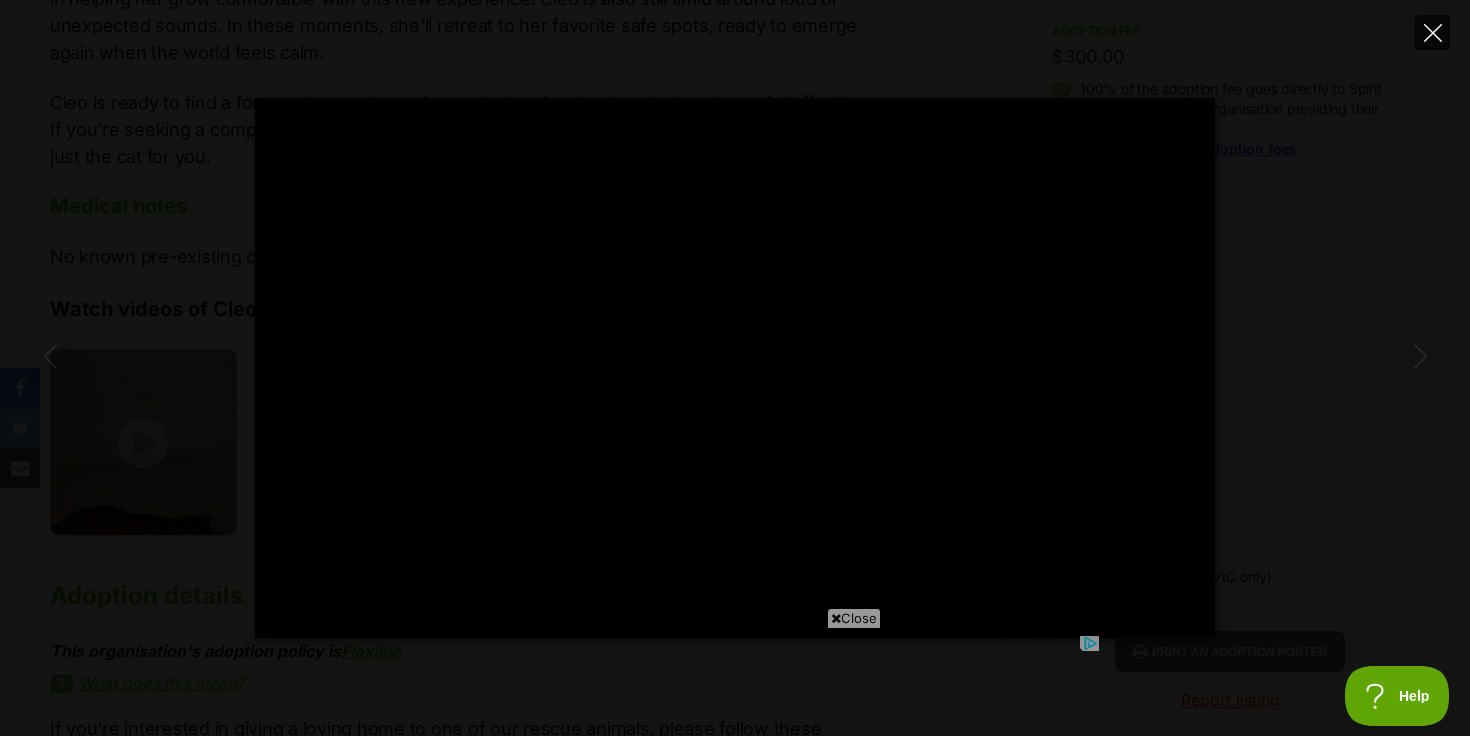 click 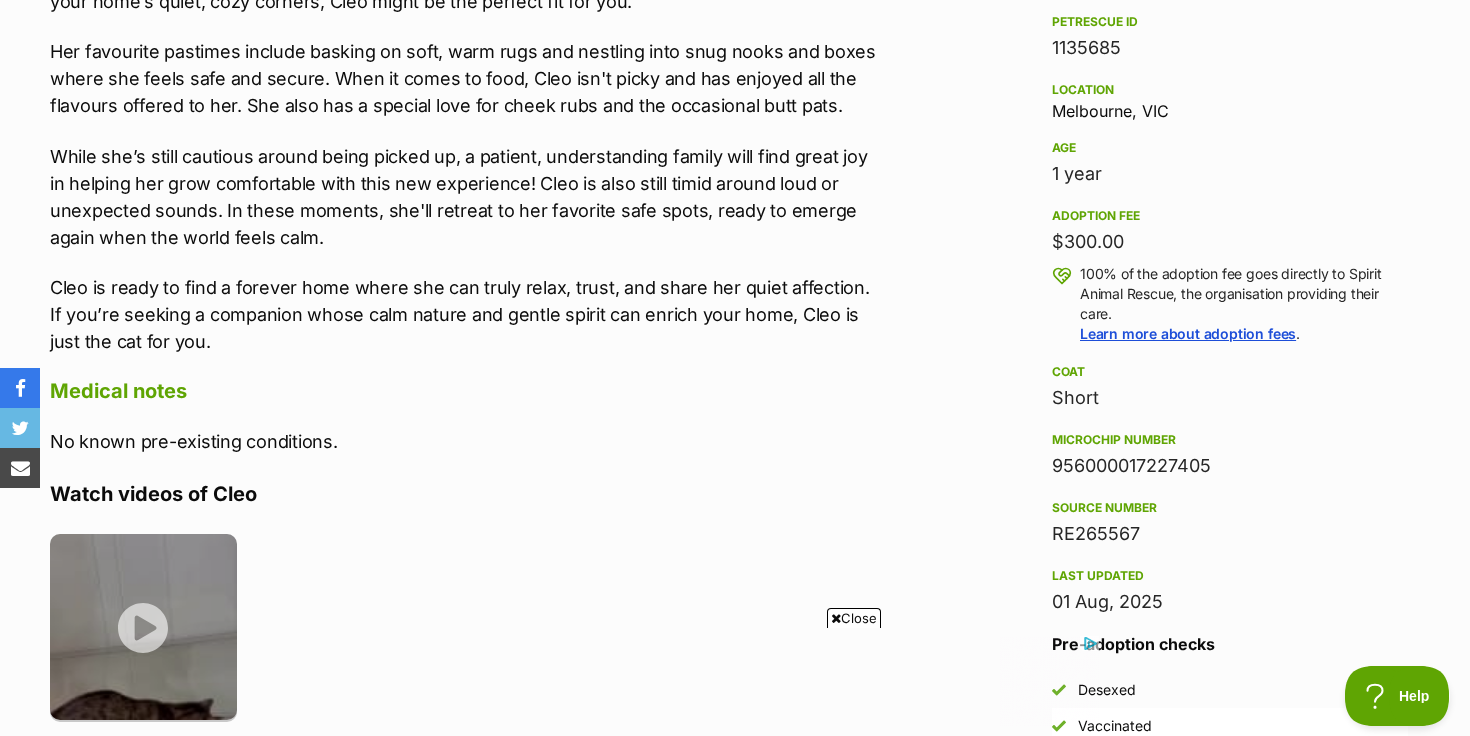 scroll, scrollTop: 0, scrollLeft: 0, axis: both 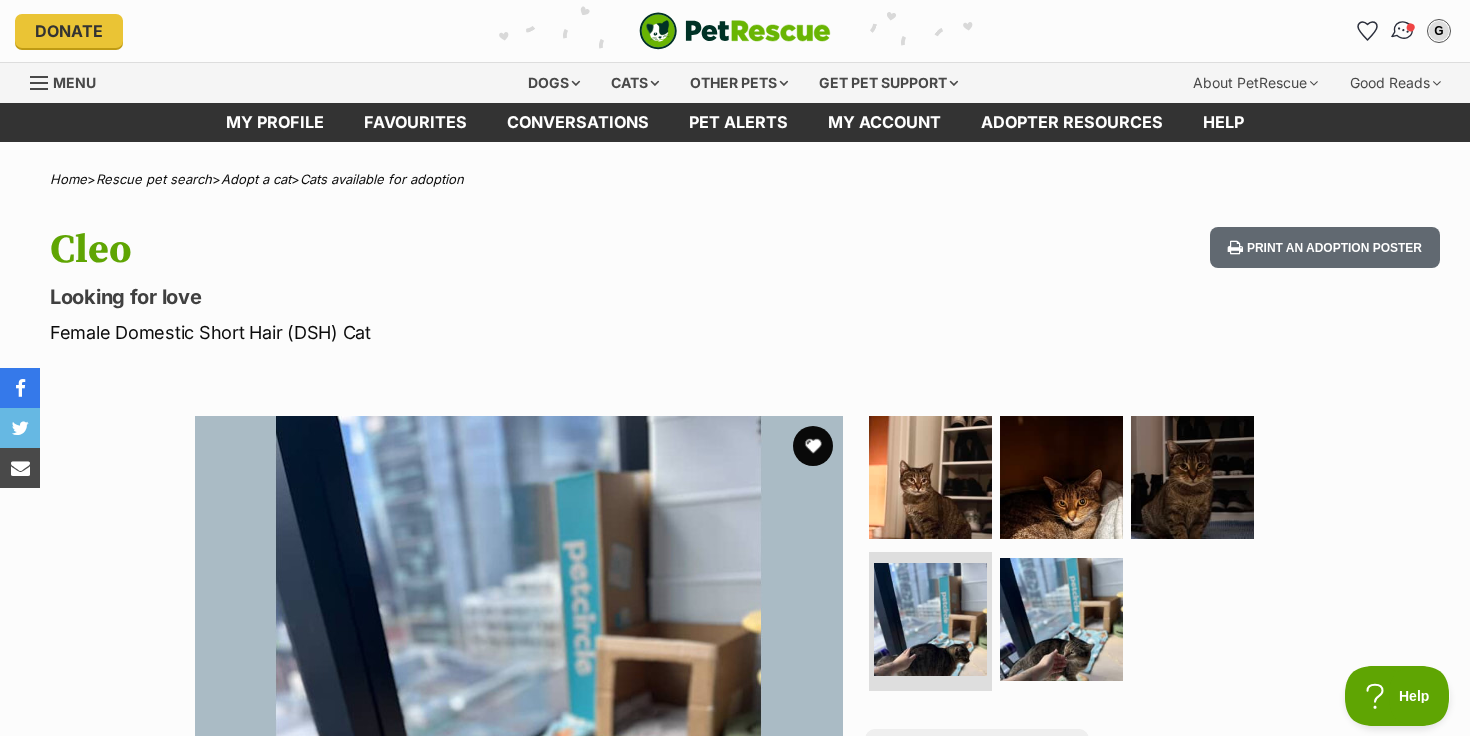 click at bounding box center [1403, 31] 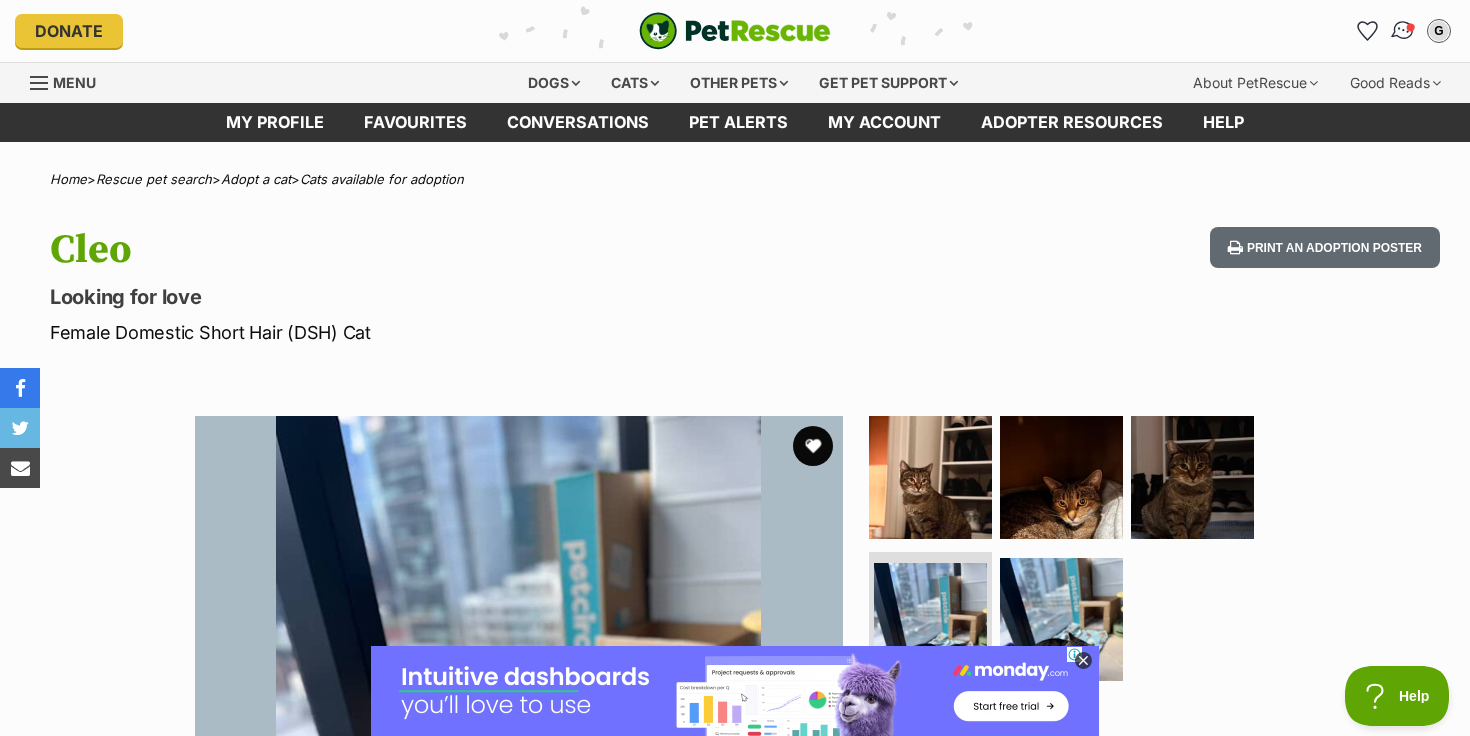 scroll, scrollTop: 0, scrollLeft: 0, axis: both 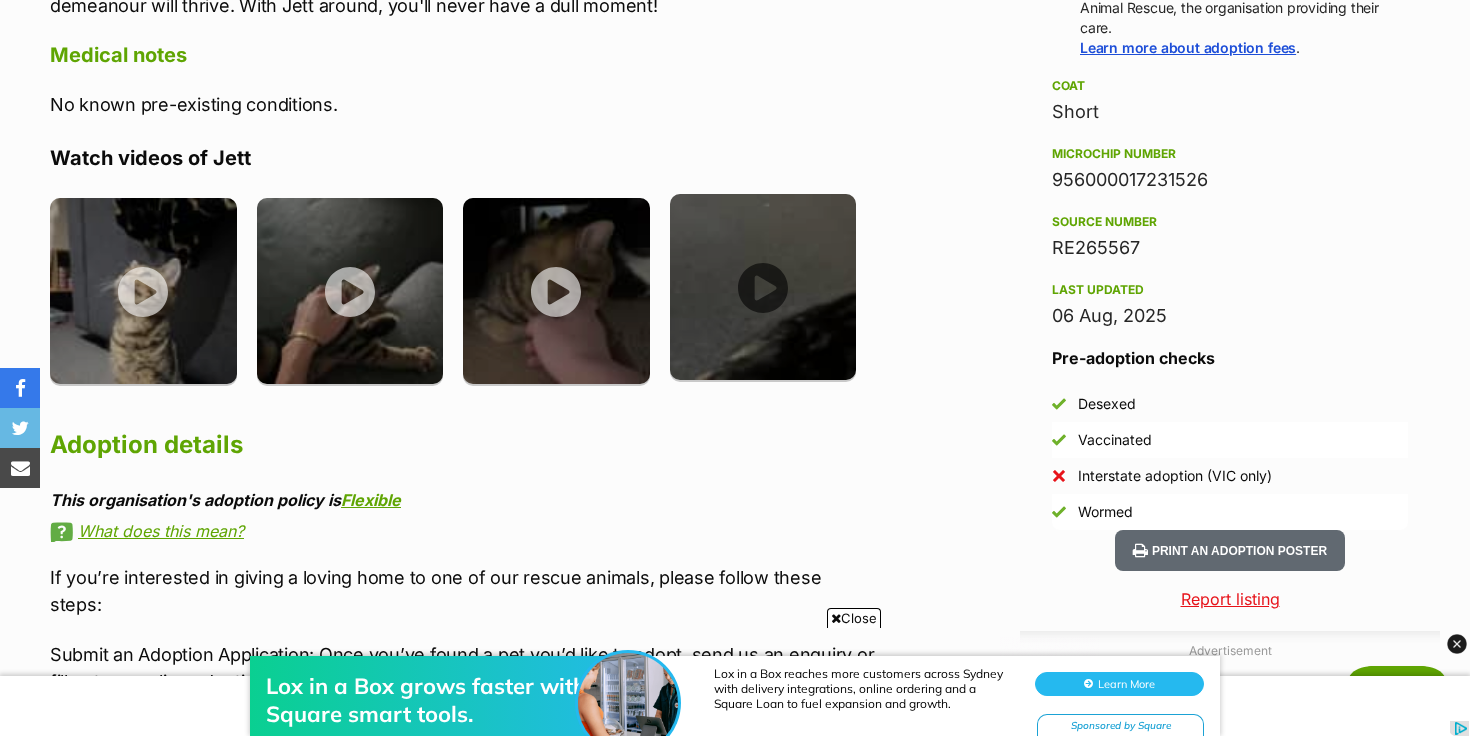 click at bounding box center [763, 287] 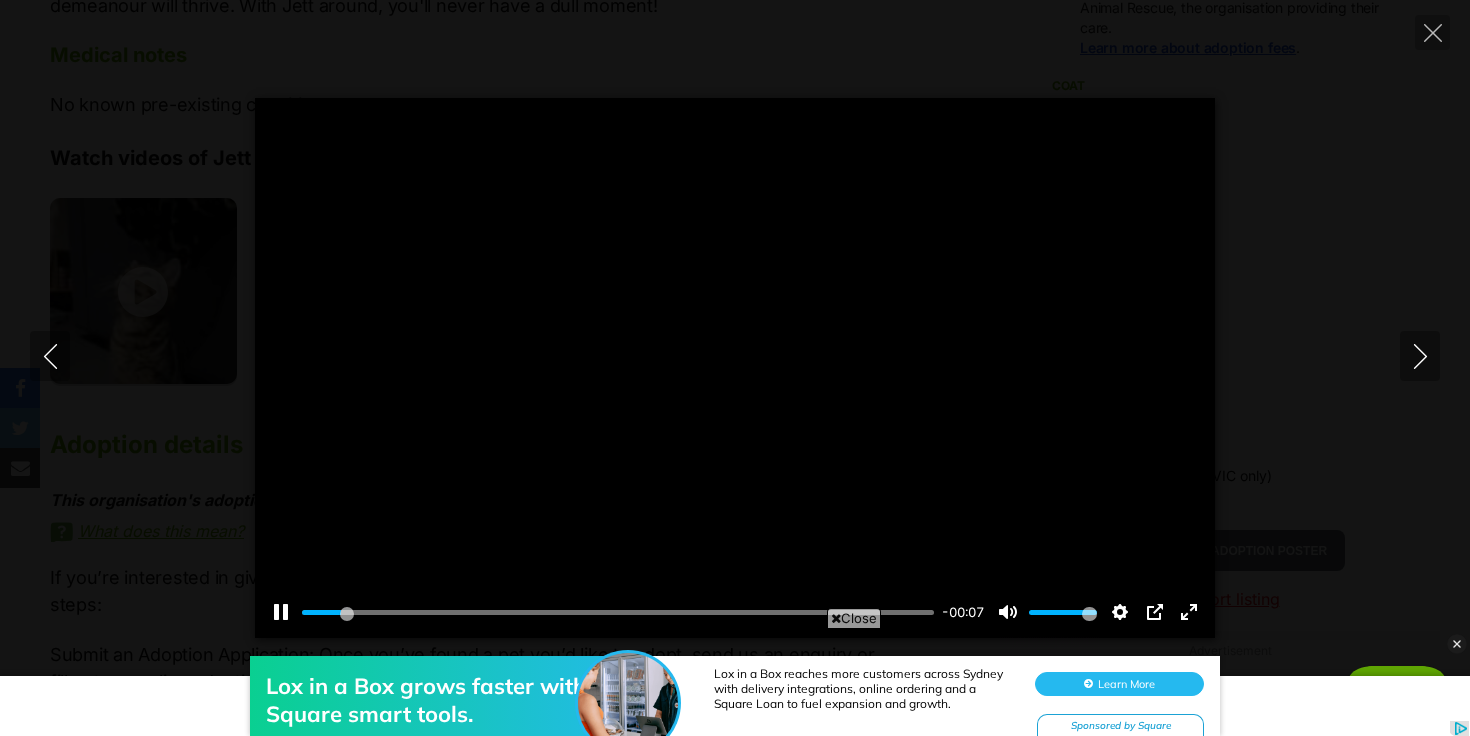 scroll, scrollTop: 0, scrollLeft: 0, axis: both 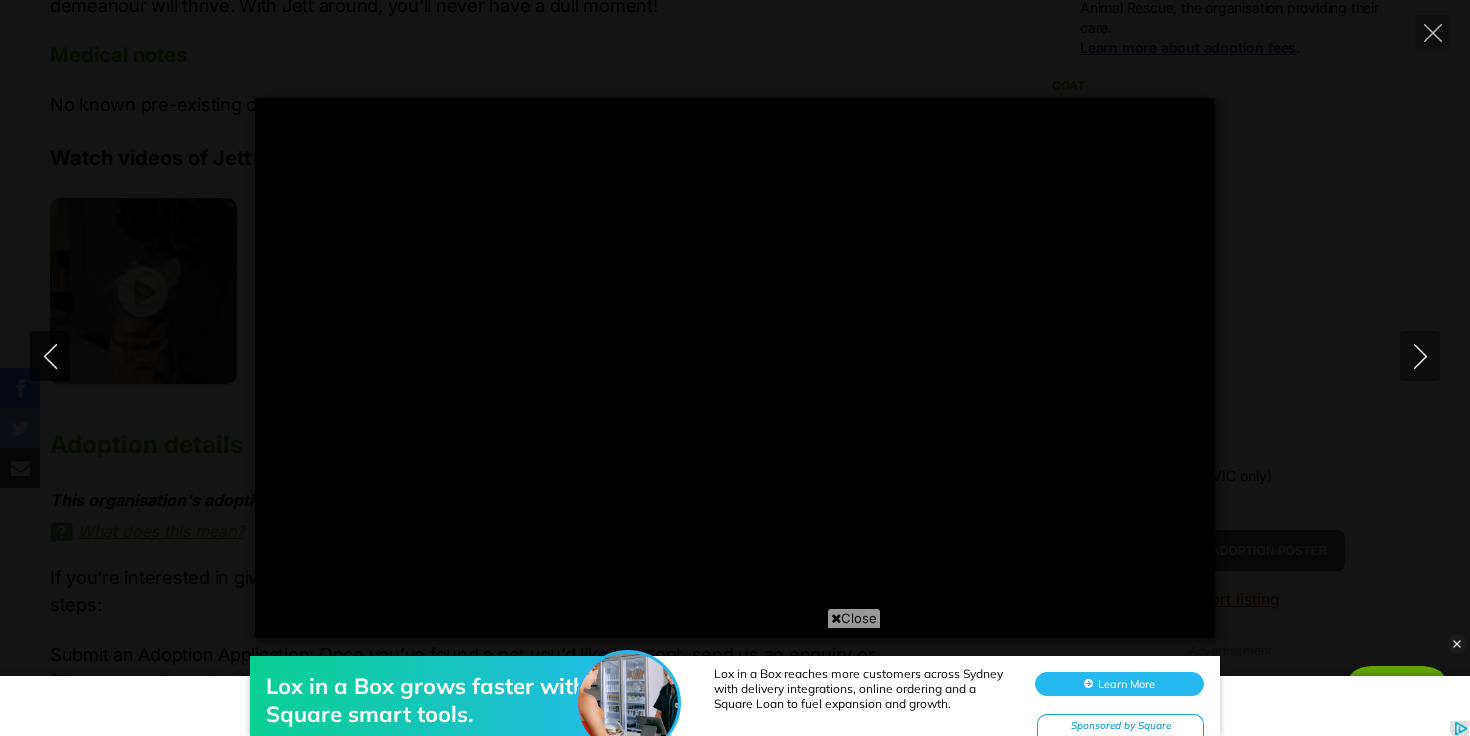 click 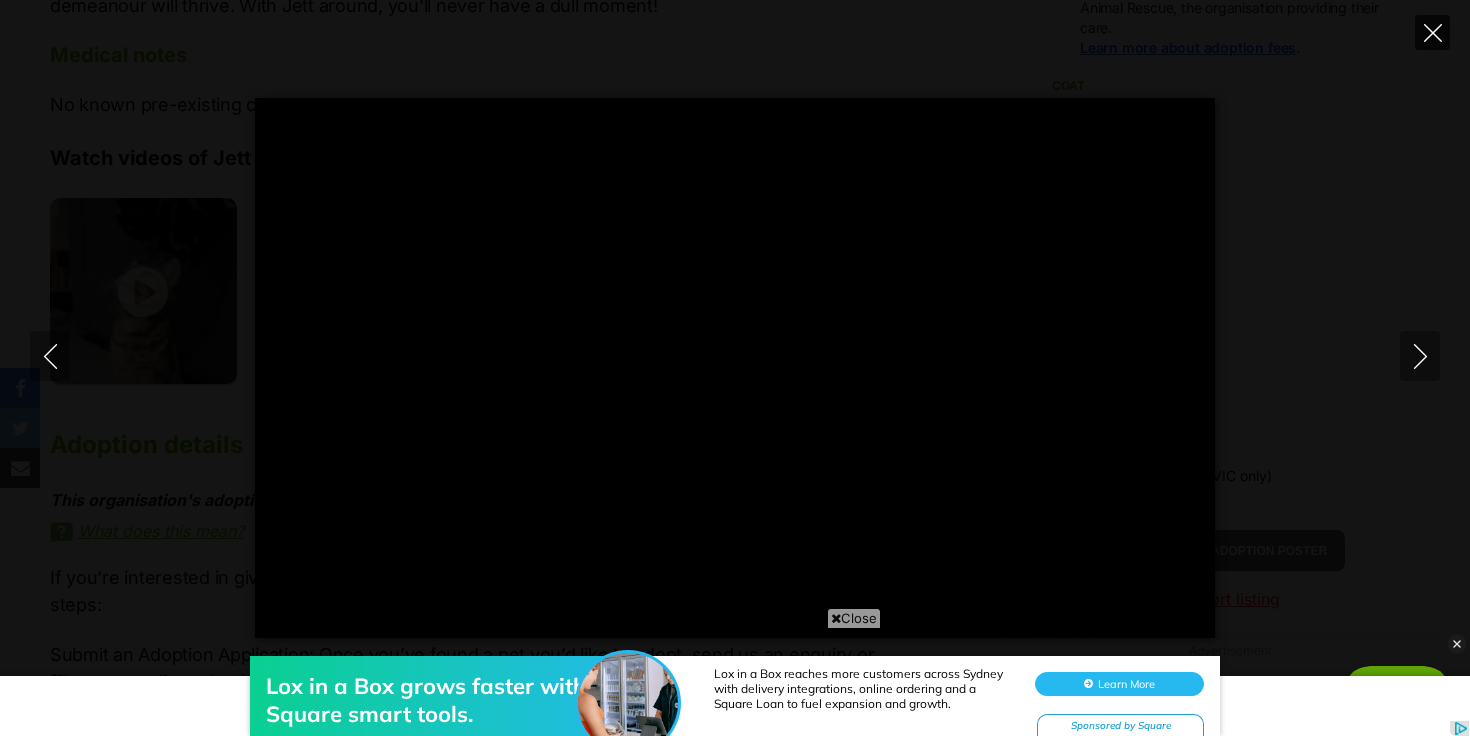 click at bounding box center (1432, 32) 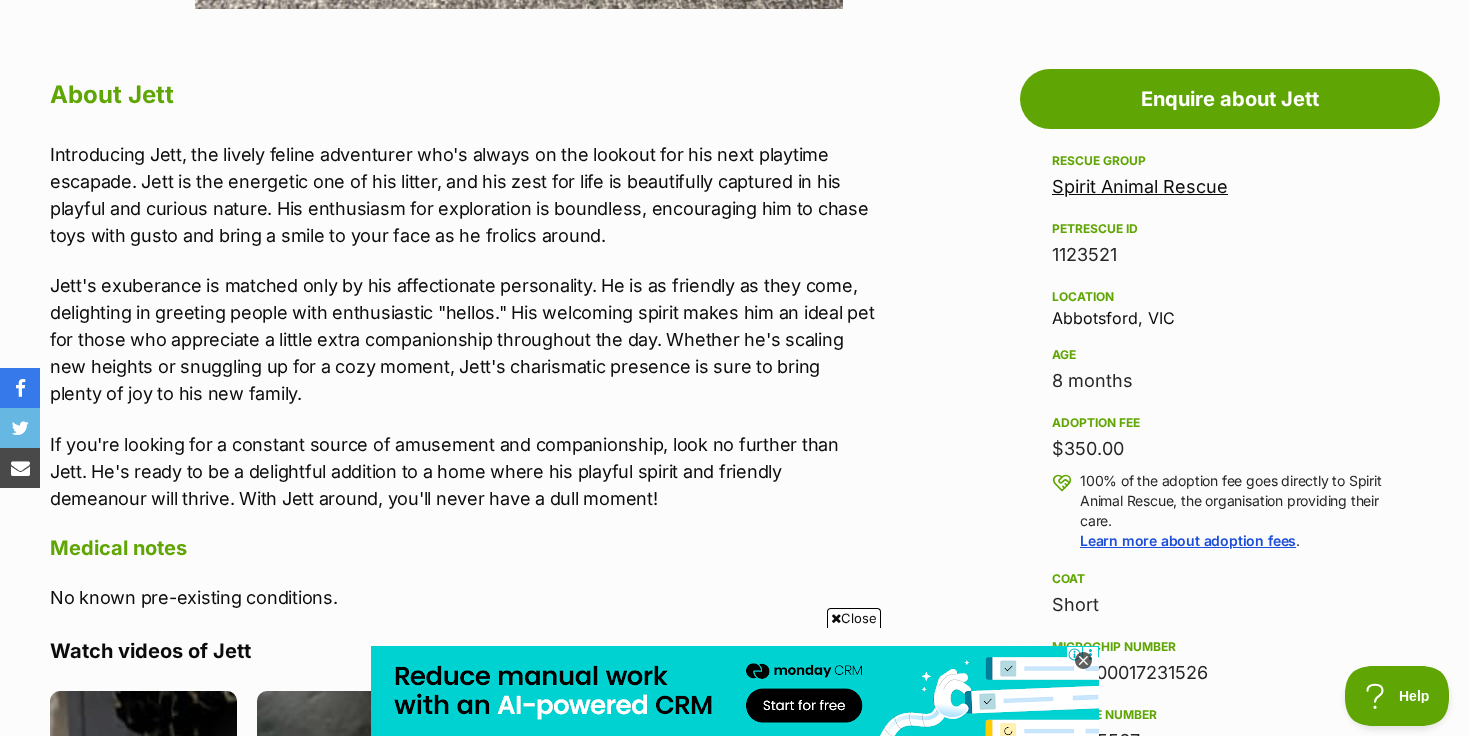 scroll, scrollTop: 0, scrollLeft: 0, axis: both 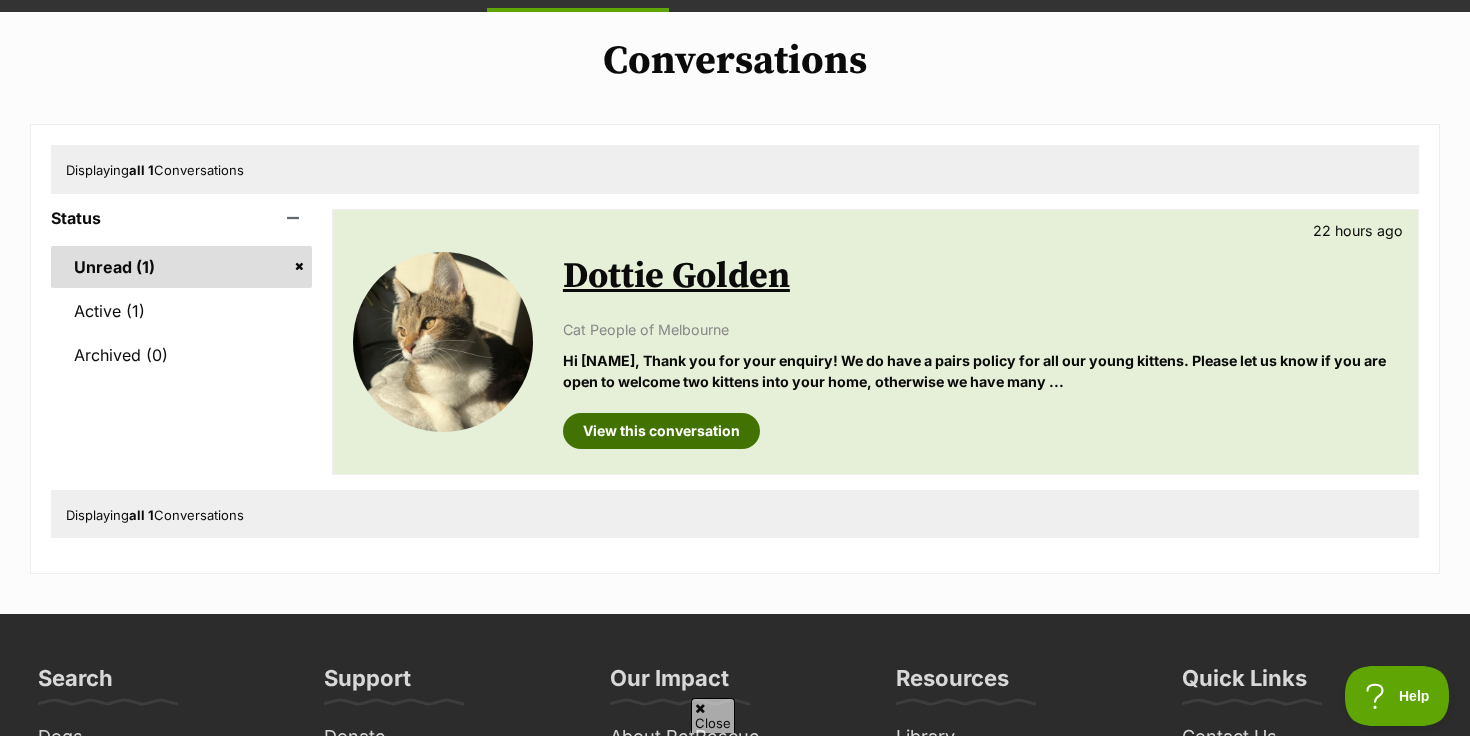 click on "View this conversation" at bounding box center (661, 431) 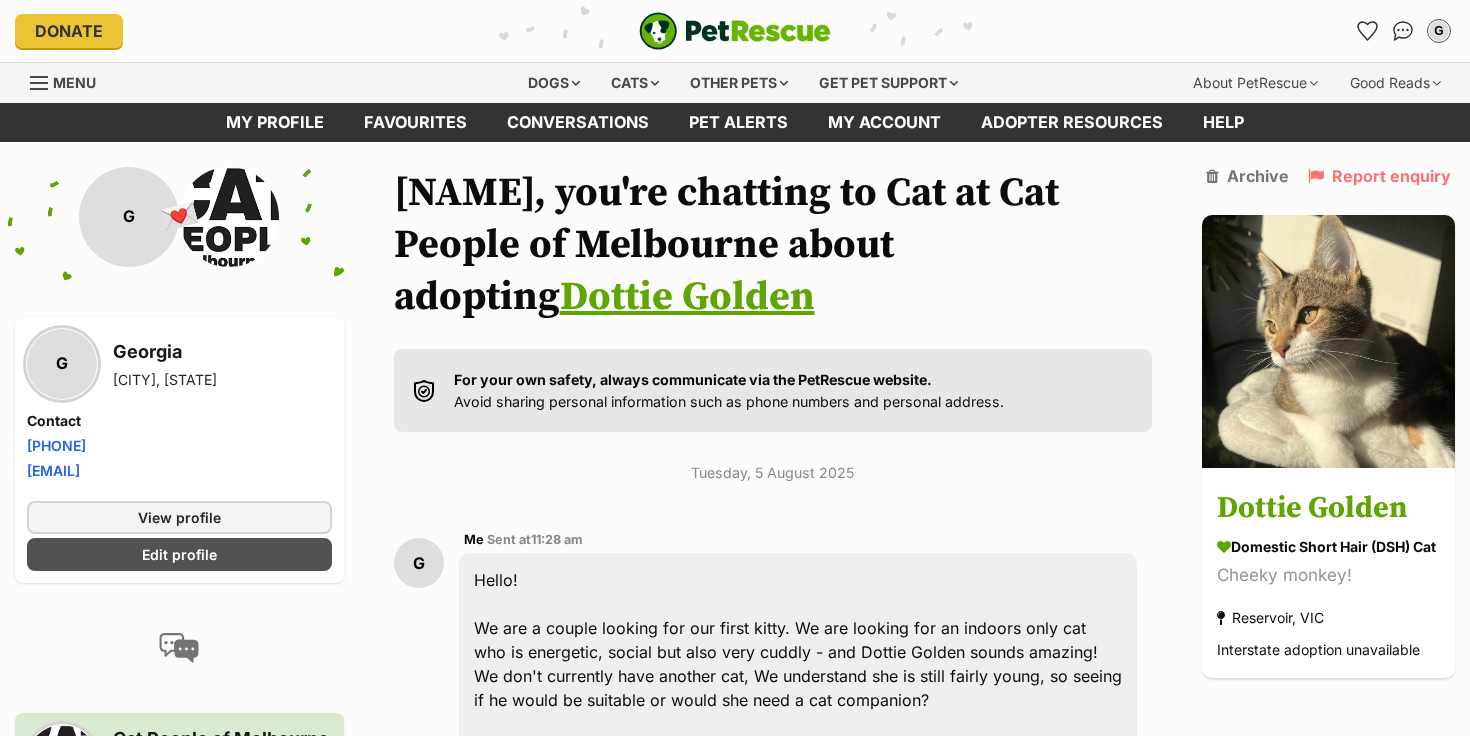 scroll, scrollTop: 4, scrollLeft: 0, axis: vertical 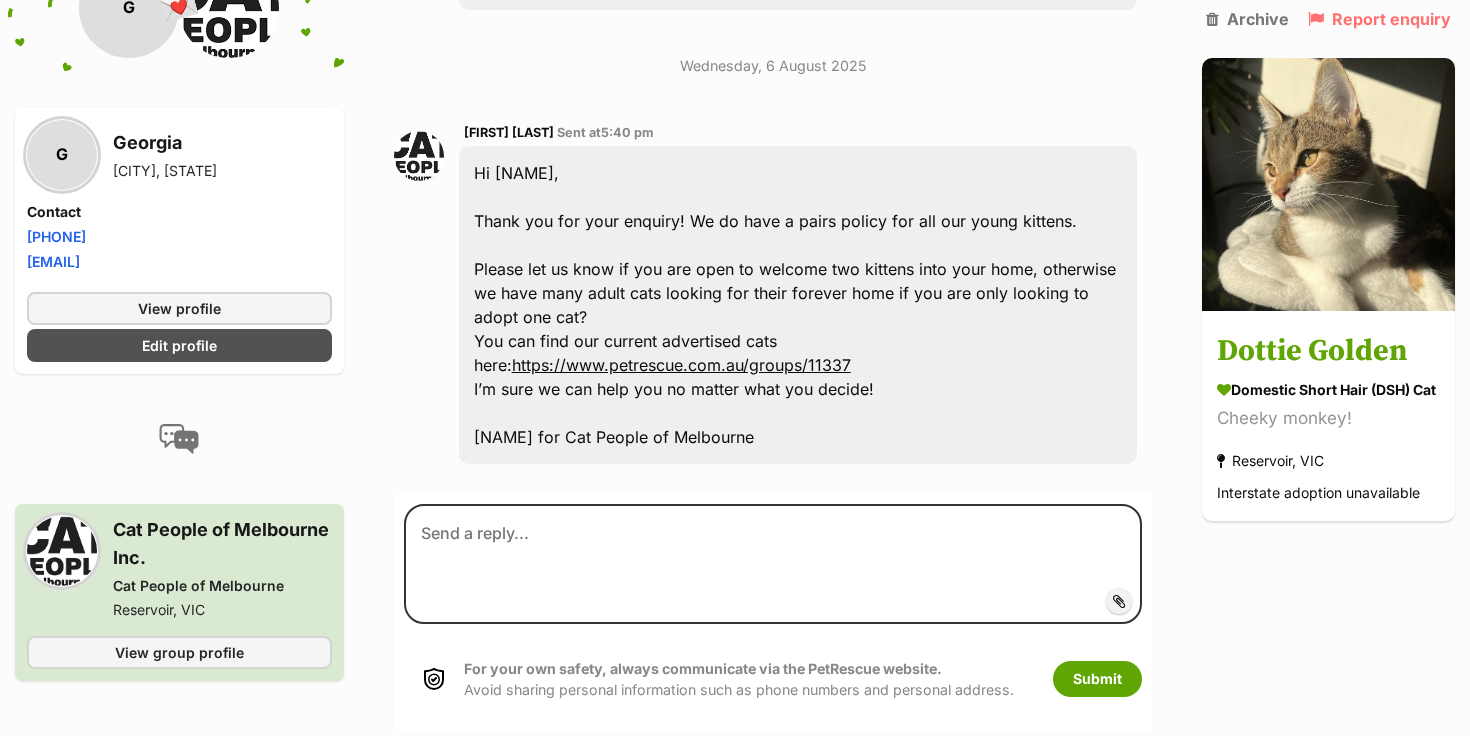 click on "https://www.petrescue.com.au/groups/11337" at bounding box center (681, 365) 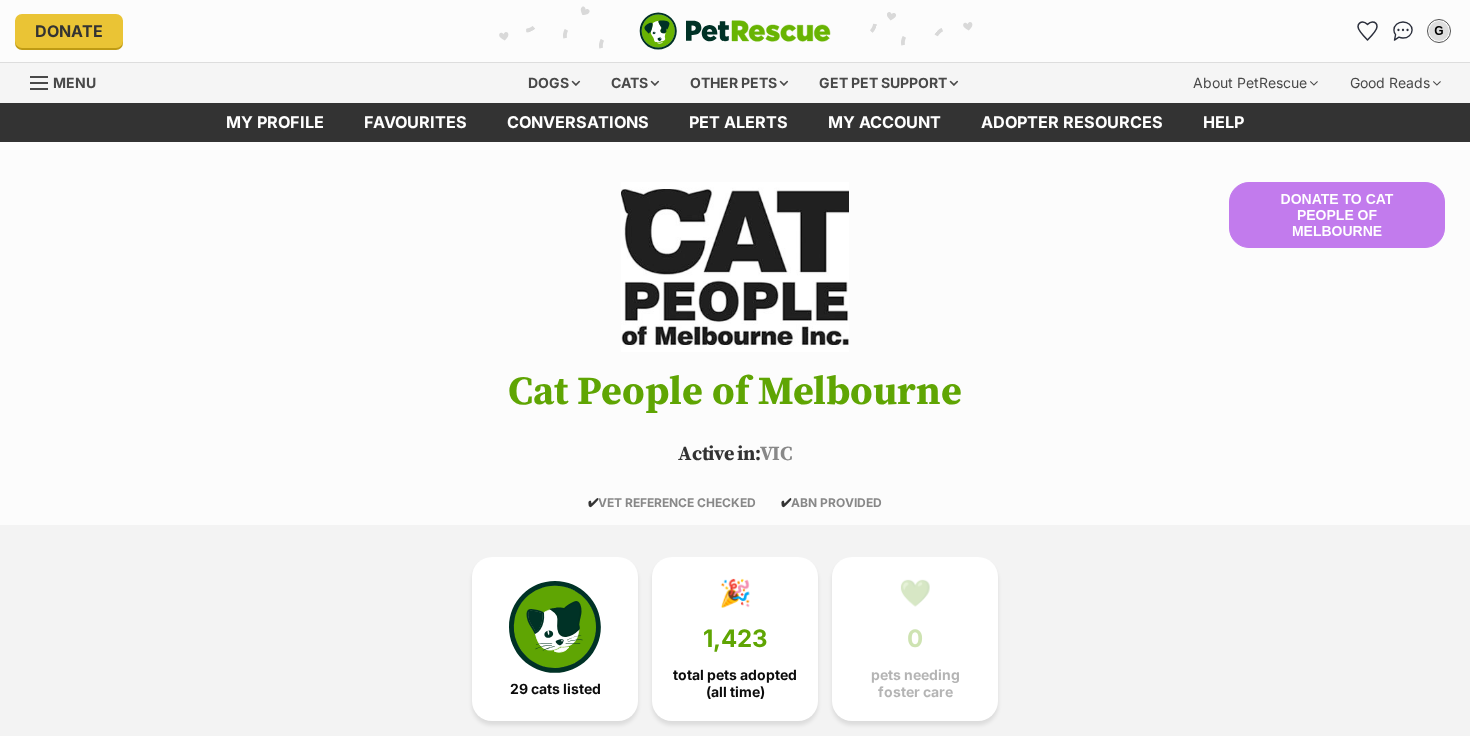 scroll, scrollTop: 0, scrollLeft: 0, axis: both 